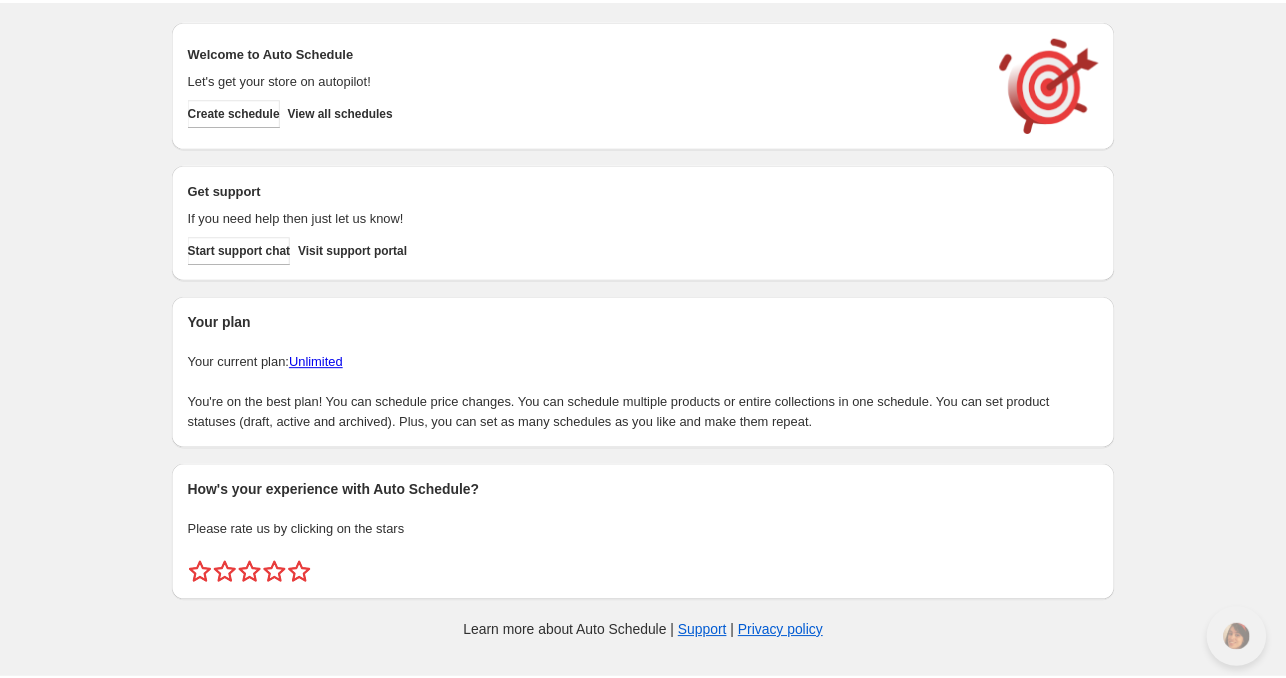scroll, scrollTop: 0, scrollLeft: 0, axis: both 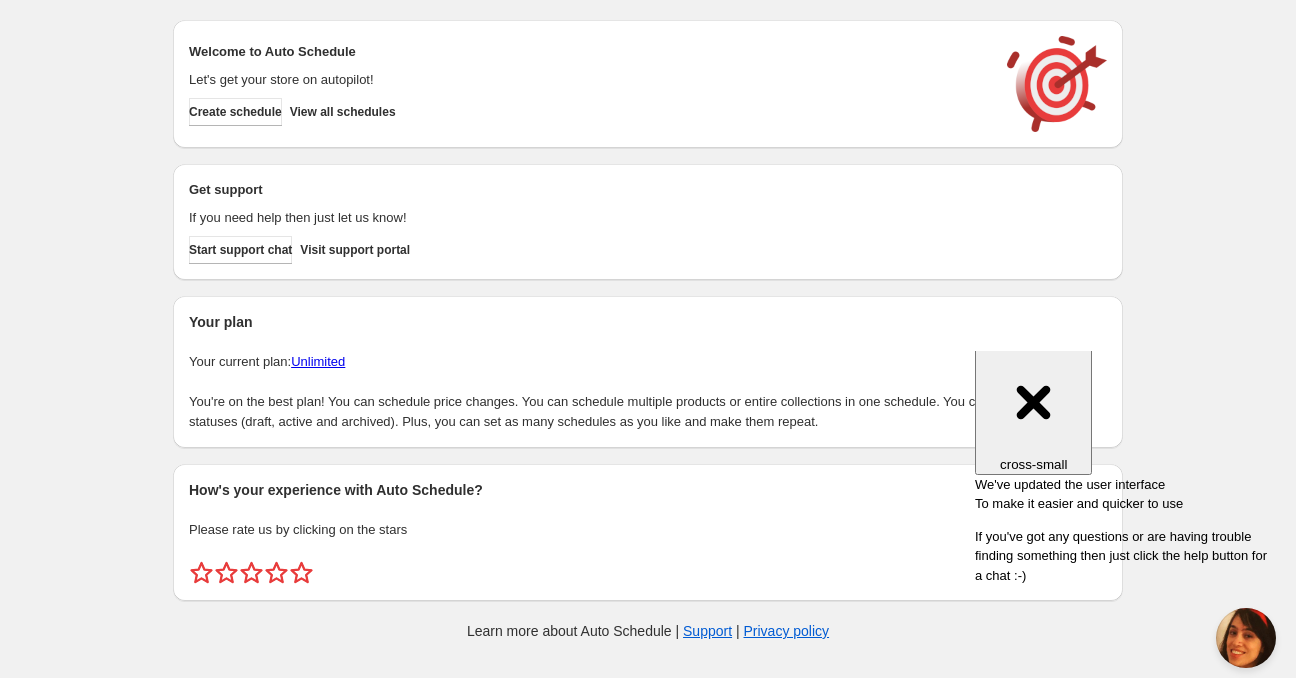 click on "Welcome to Auto Schedule Let's get your store on autopilot! Create schedule View all schedules" at bounding box center [648, 84] 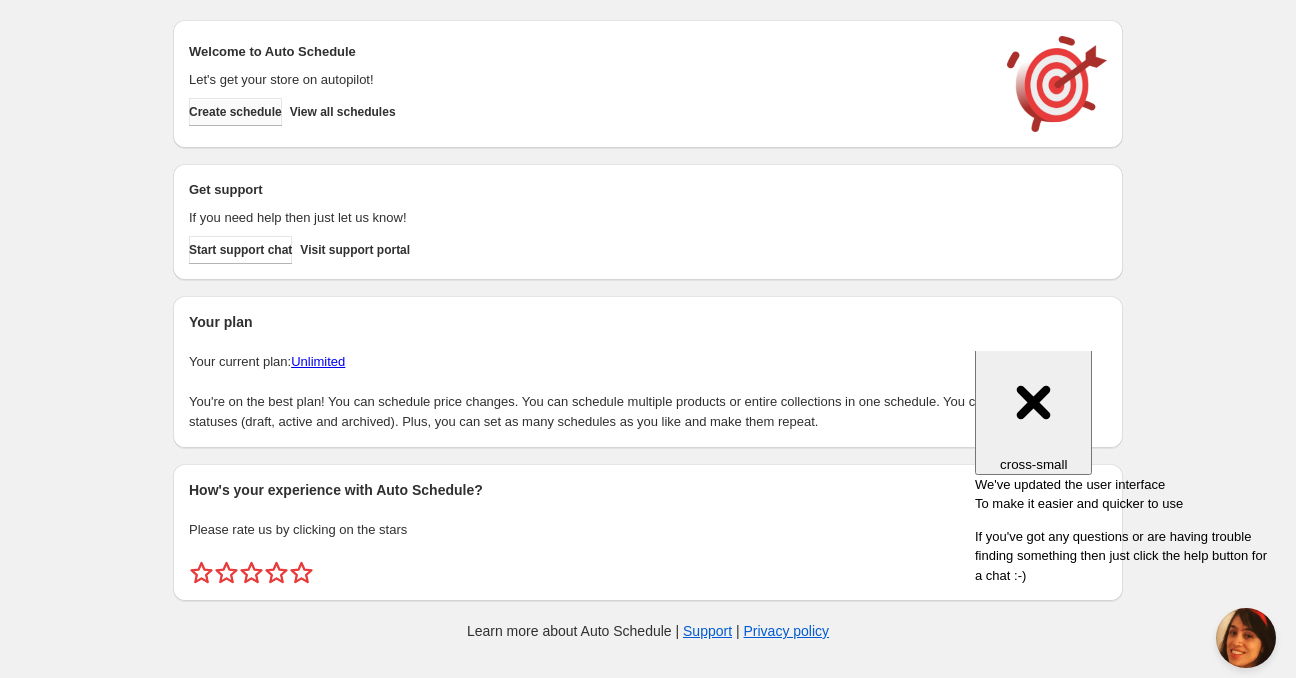 click on "Create schedule" at bounding box center [235, 112] 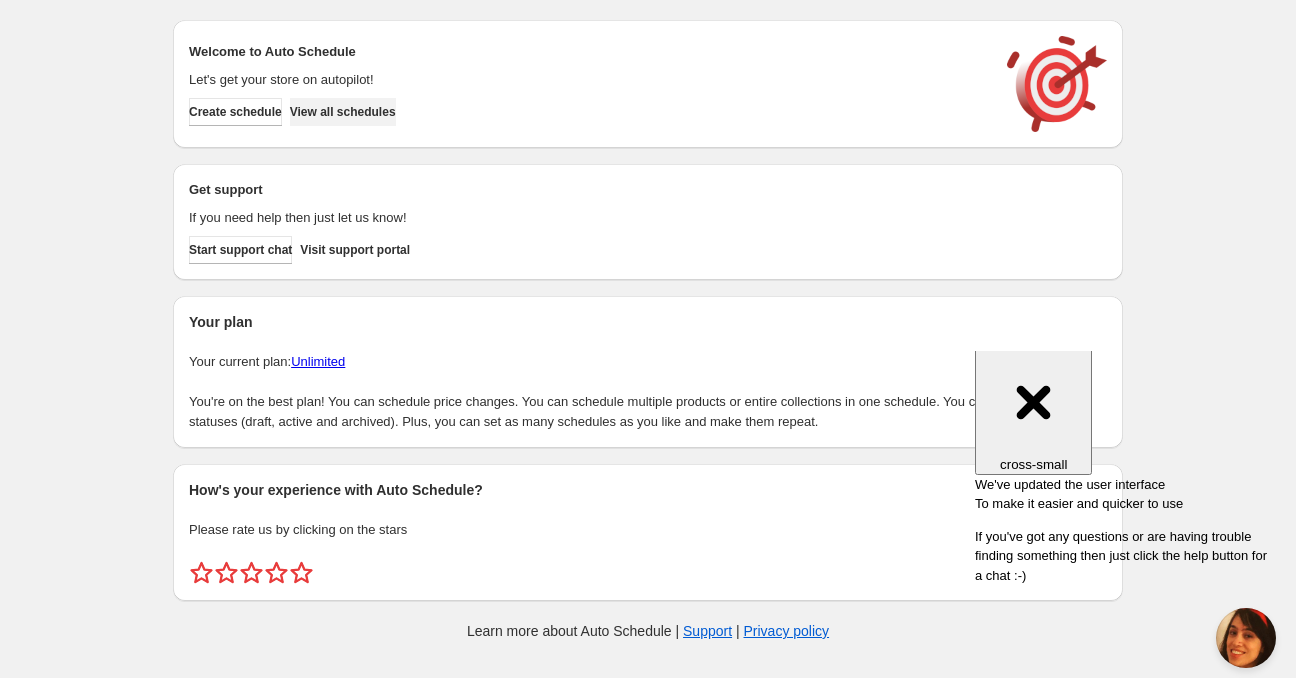 click on "View all schedules" at bounding box center [343, 112] 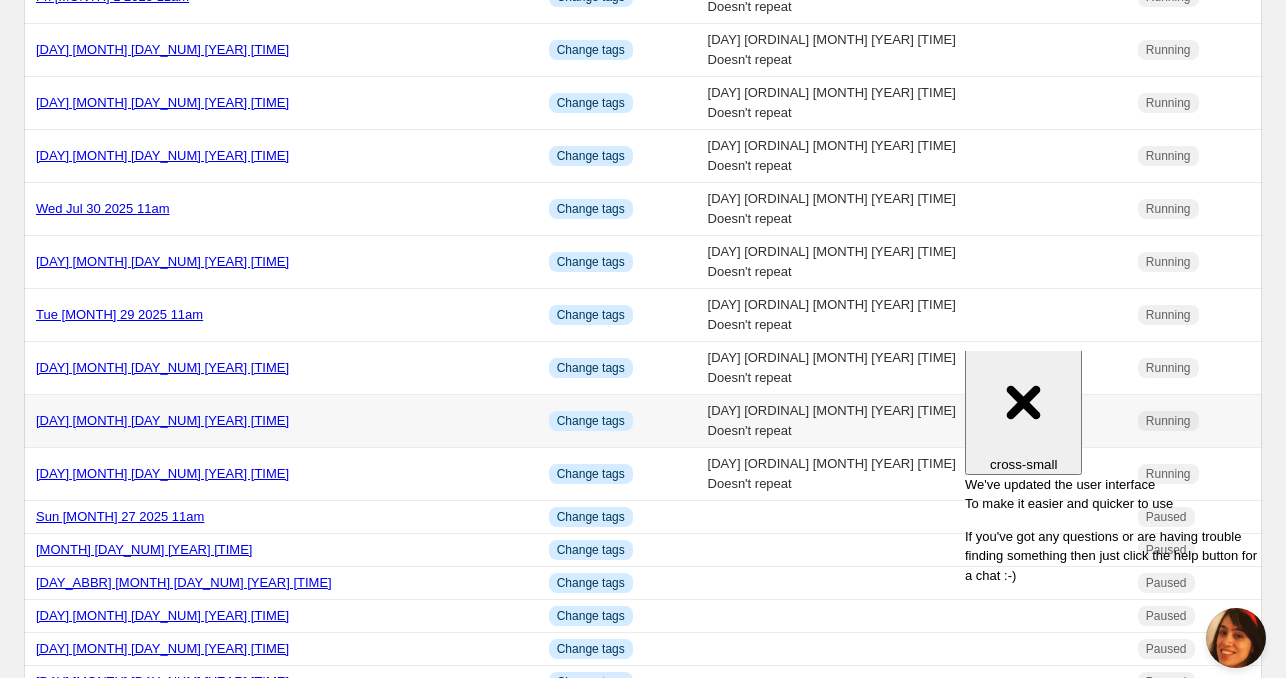 scroll, scrollTop: 0, scrollLeft: 0, axis: both 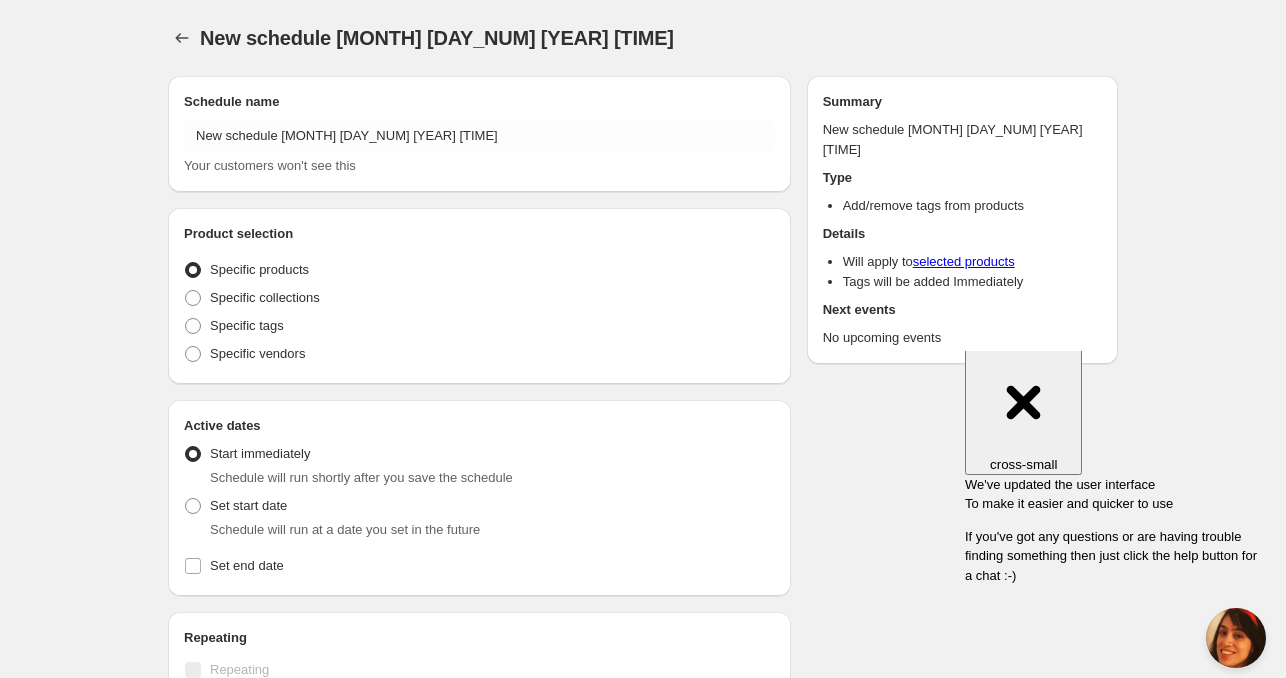 radio on "true" 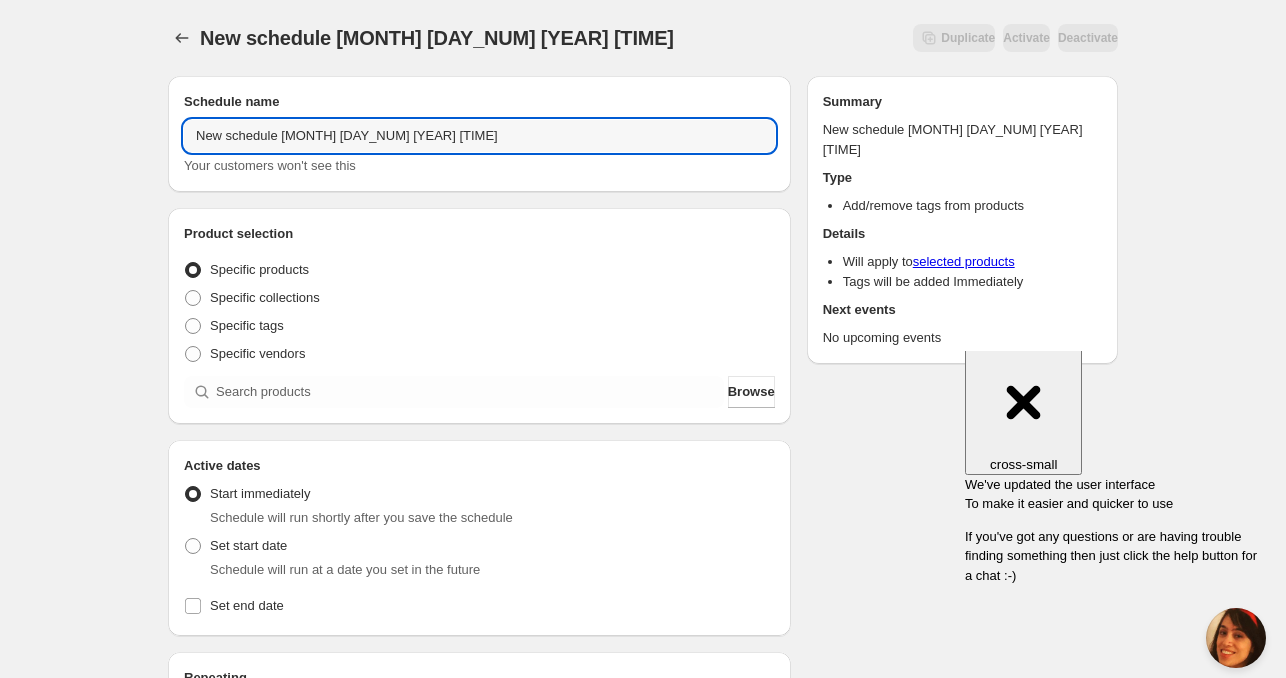drag, startPoint x: 280, startPoint y: 139, endPoint x: 102, endPoint y: 136, distance: 178.02528 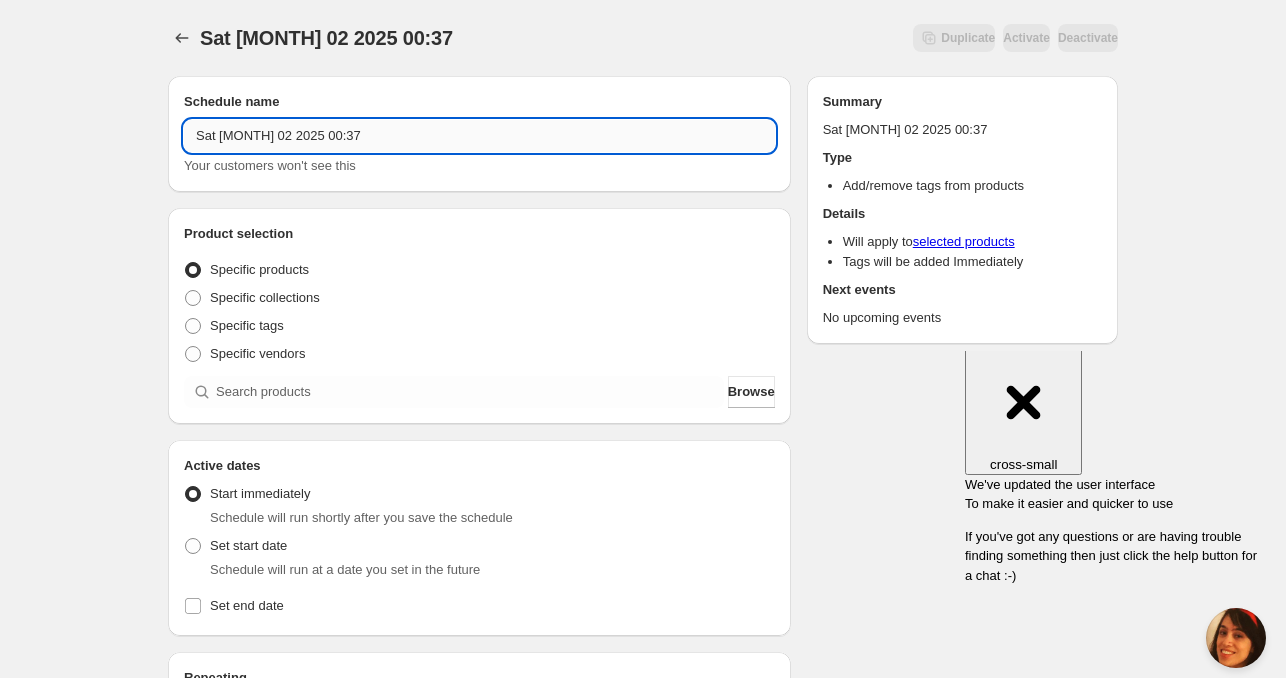 drag, startPoint x: 338, startPoint y: 143, endPoint x: 478, endPoint y: 144, distance: 140.00357 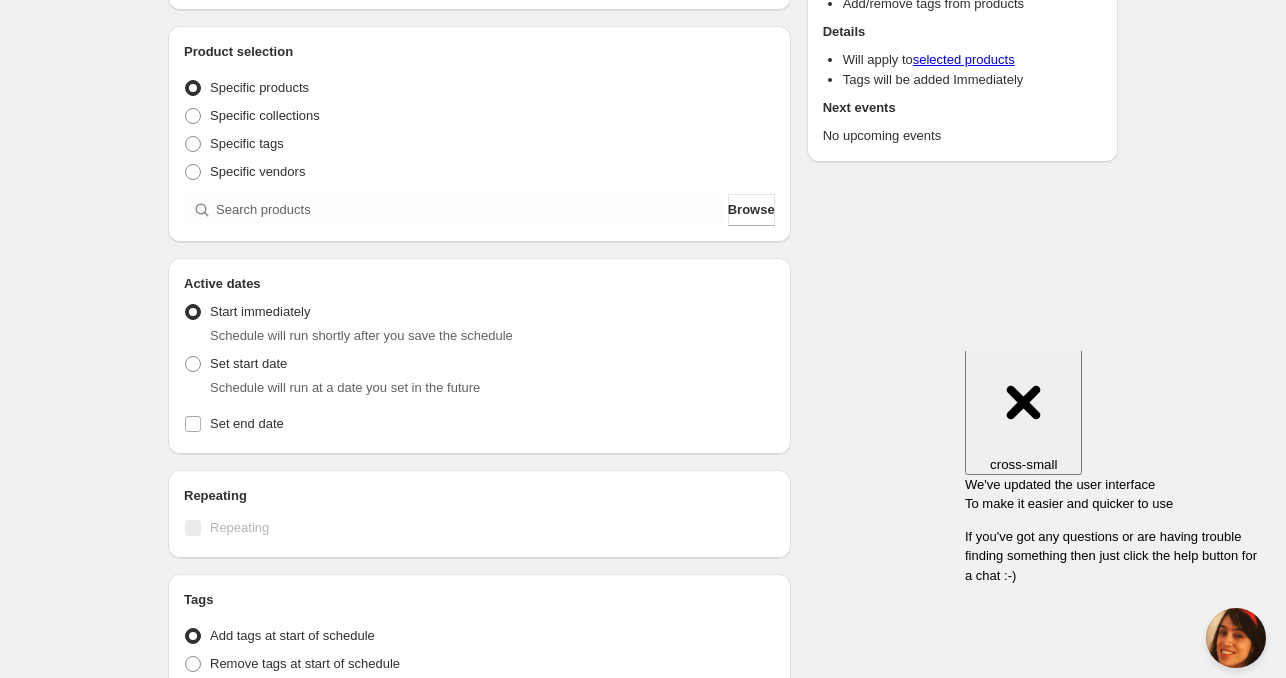 scroll, scrollTop: 300, scrollLeft: 0, axis: vertical 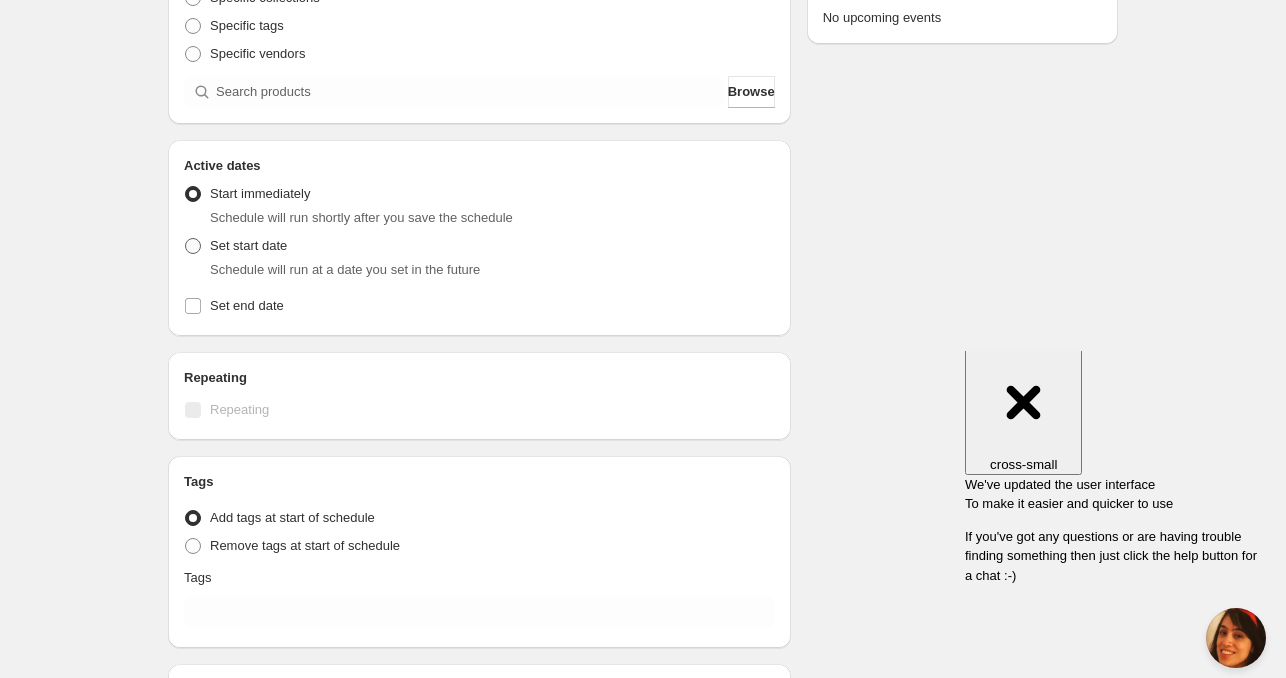type on "Sat [MONTH] 02 2025 4am" 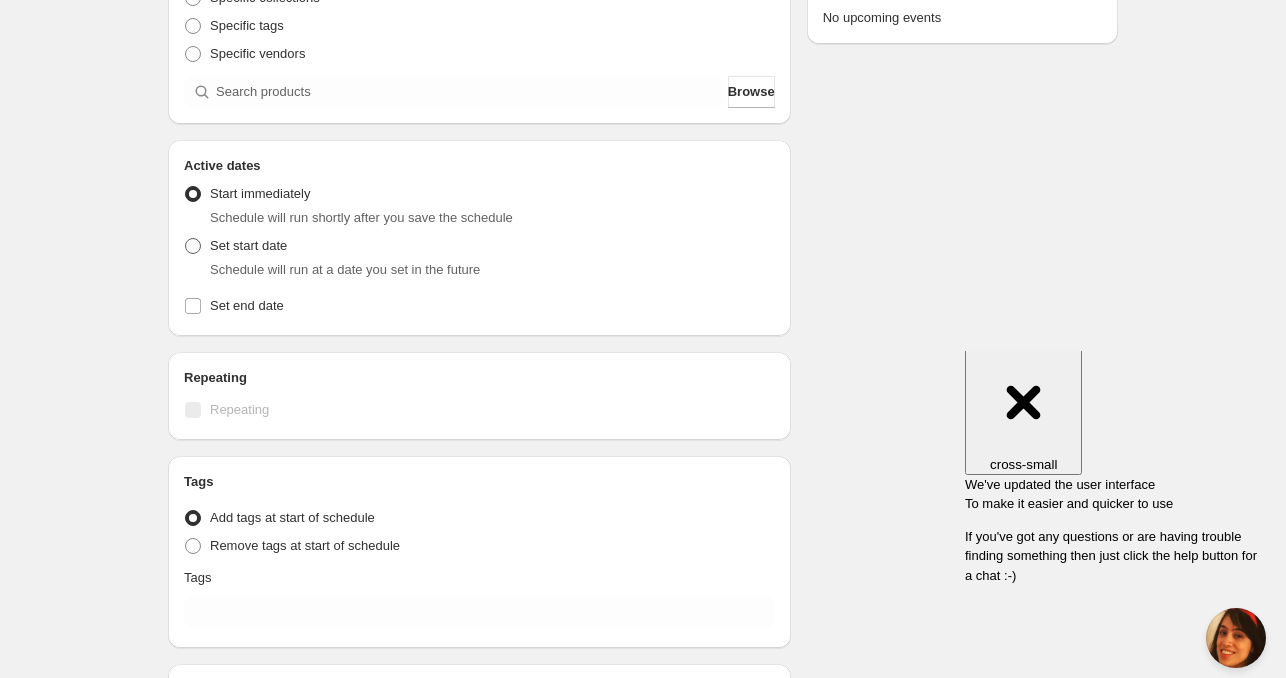 radio on "true" 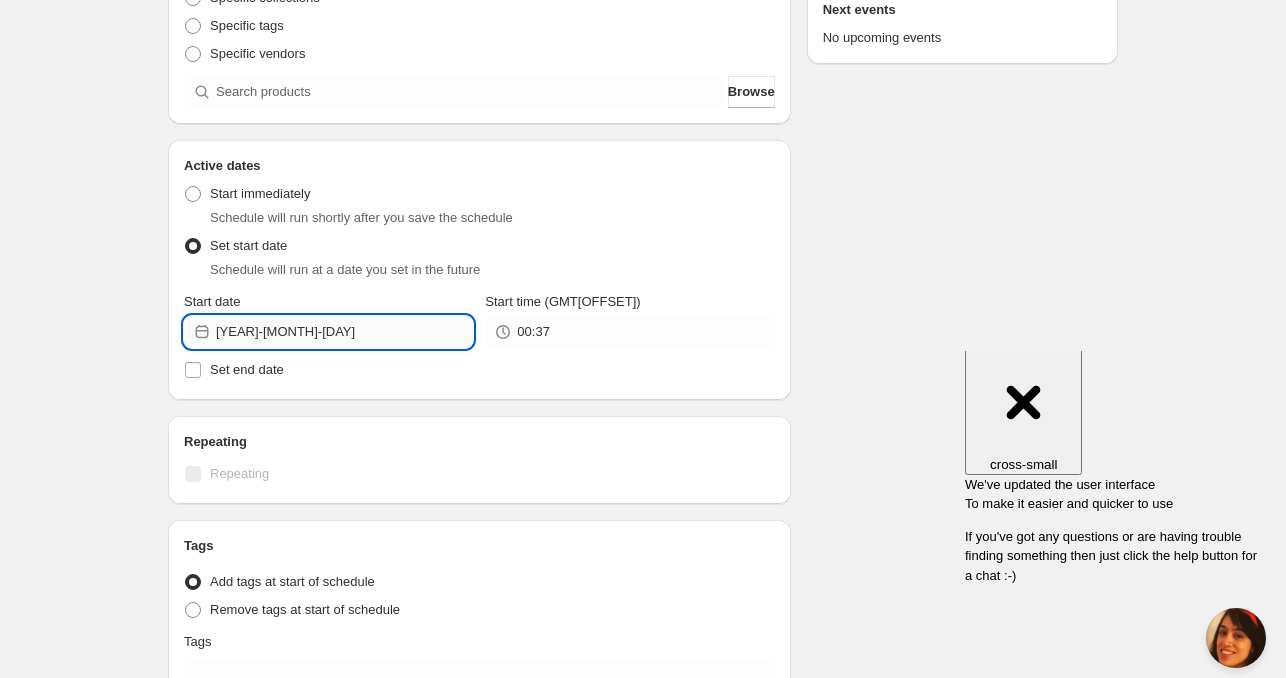 click on "[YEAR]-[MONTH]-[DAY]" at bounding box center [344, 332] 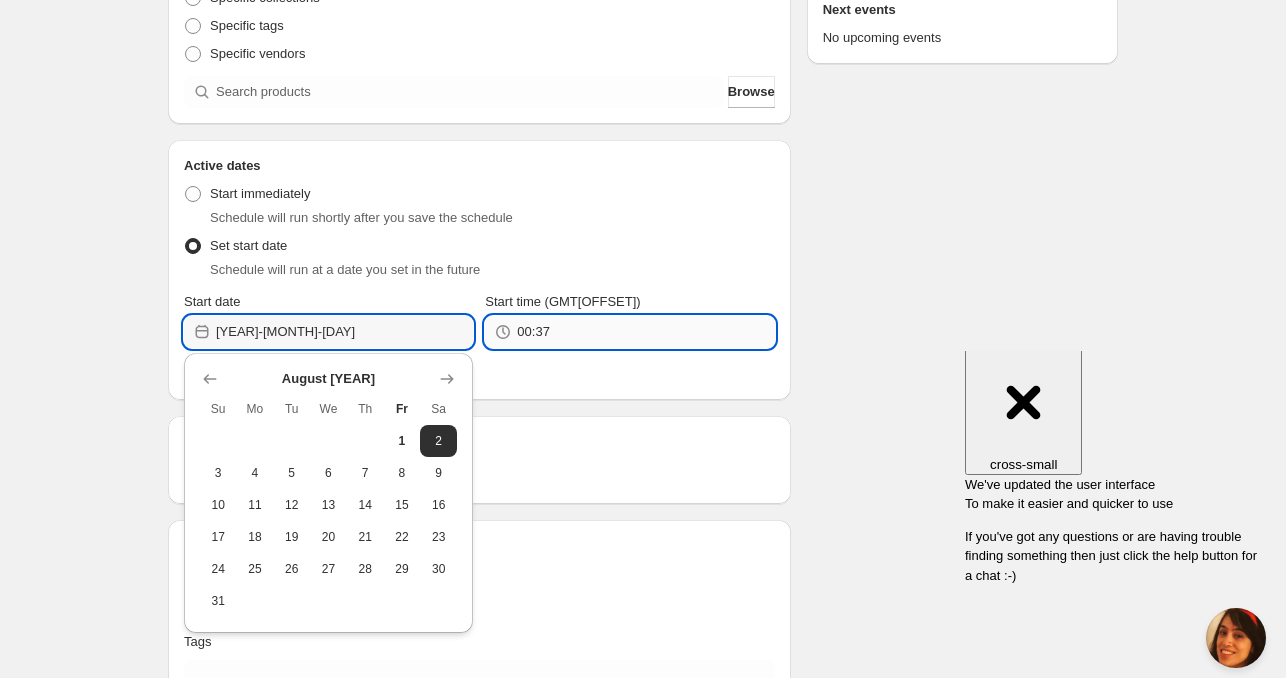click on "Schedule name [DAY_ABBR] [MONTH] [DAY_NUM] [YEAR] [TIME] Your customers won't see this Product selection Entity type Specific products Specific collections Specific tags Specific vendors Browse Active dates Active Date Type Start immediately Schedule will run shortly after you save the schedule Set start date Schedule will run at a date you set in the future Start date [YEAR]-[MONTH]-[DAY] Start time (GMT+12) [TIME] Set end date Repeating Repeating Ok Cancel Every 1 Date range Days Weeks Months Years Days Ends Never On specific date After a number of occurances Tags Tag type Add tags at start of schedule Remove tags at start of schedule Tags Countdown timer Show a countdown timer on the product page The countdown timer will show the time remaining until the end of the schedule. Remember to add the Countdown Timer block to your theme and configure it to your liking. Open theme editor Summary Type Add/remove tags from products" at bounding box center (643, 338) 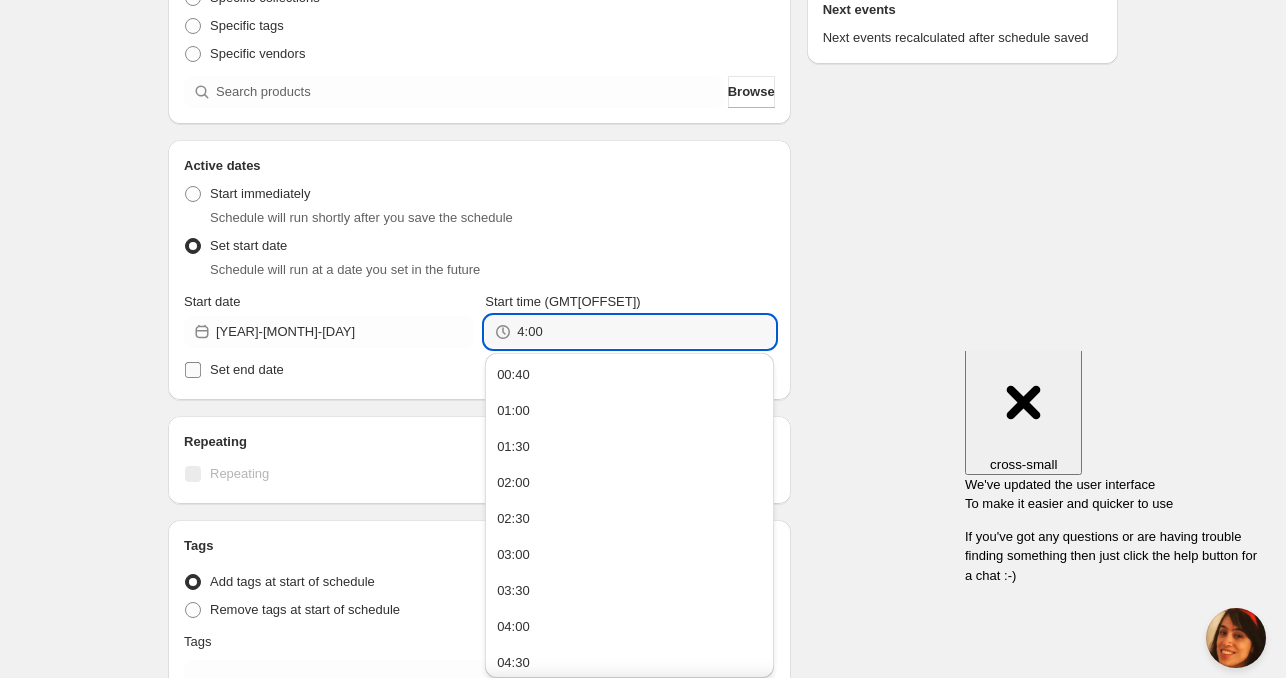 type on "04:00" 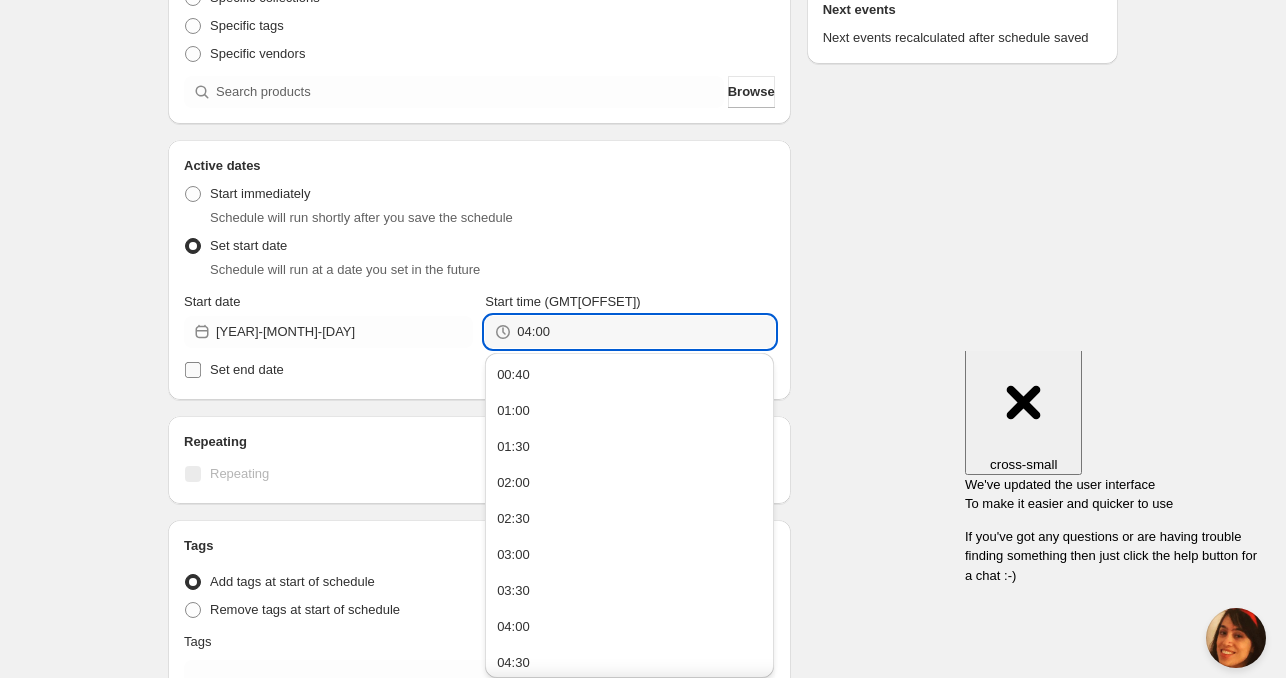 click on "Set end date" at bounding box center [479, 370] 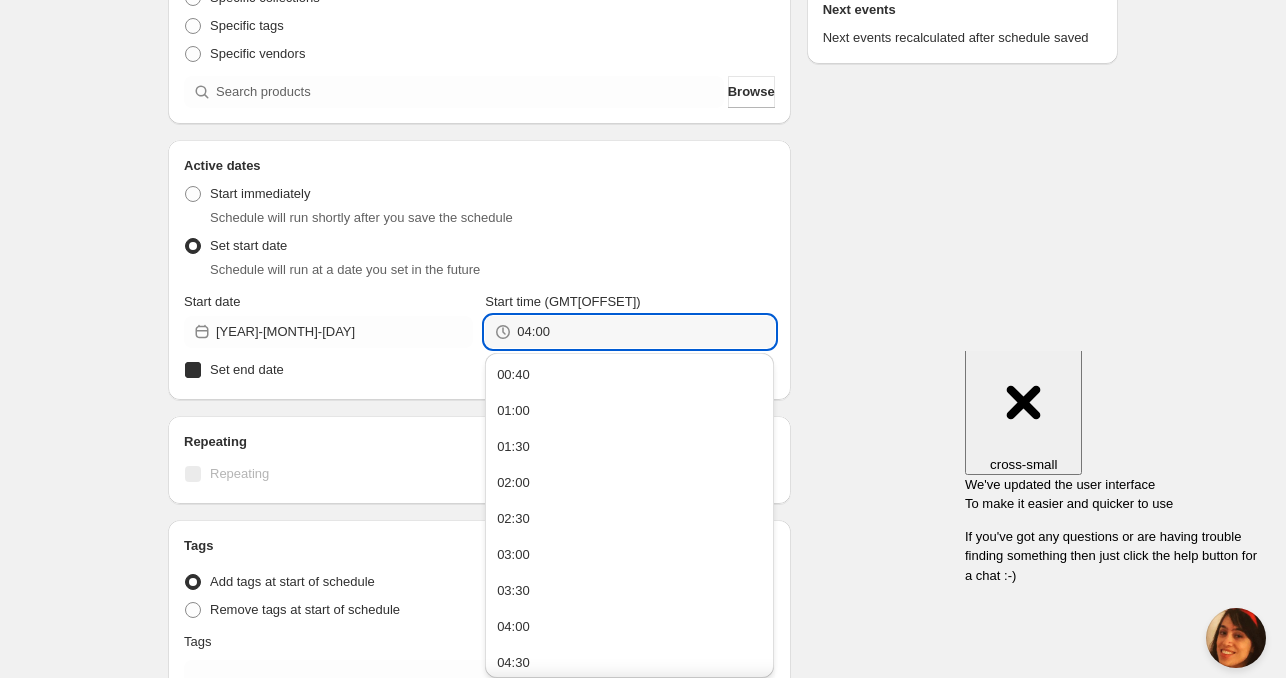 checkbox on "true" 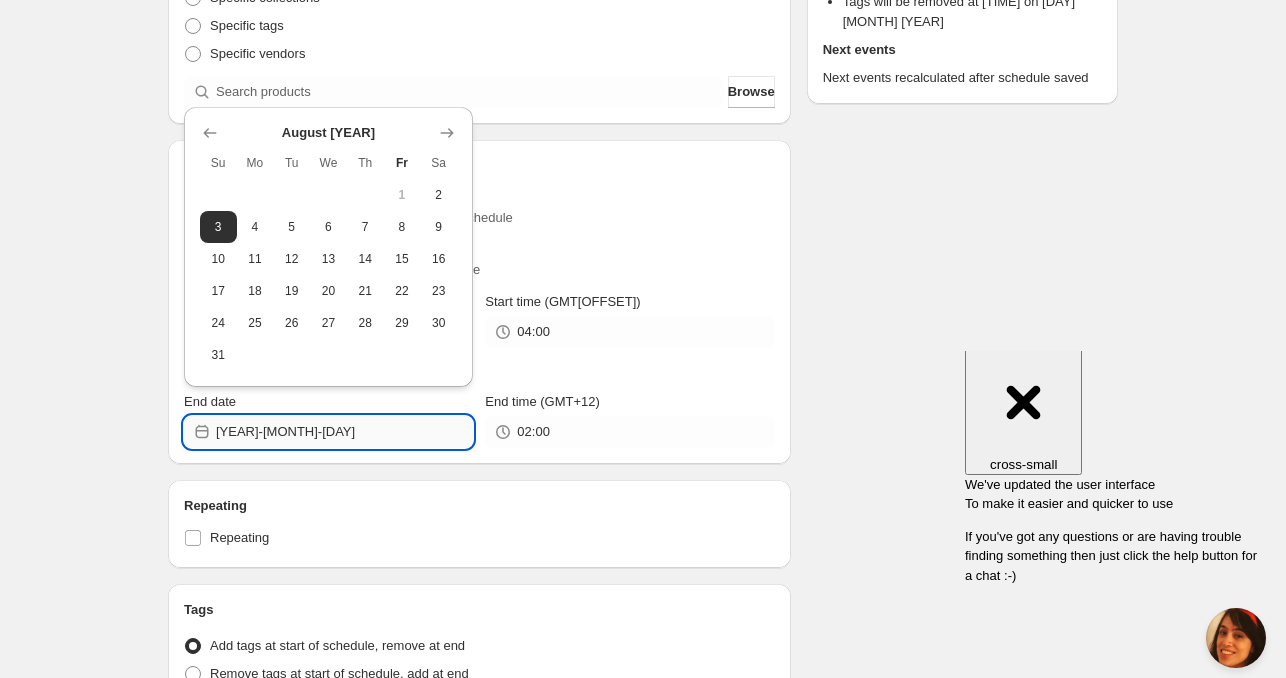 click on "[YEAR]-[MONTH]-[DAY]" at bounding box center [344, 432] 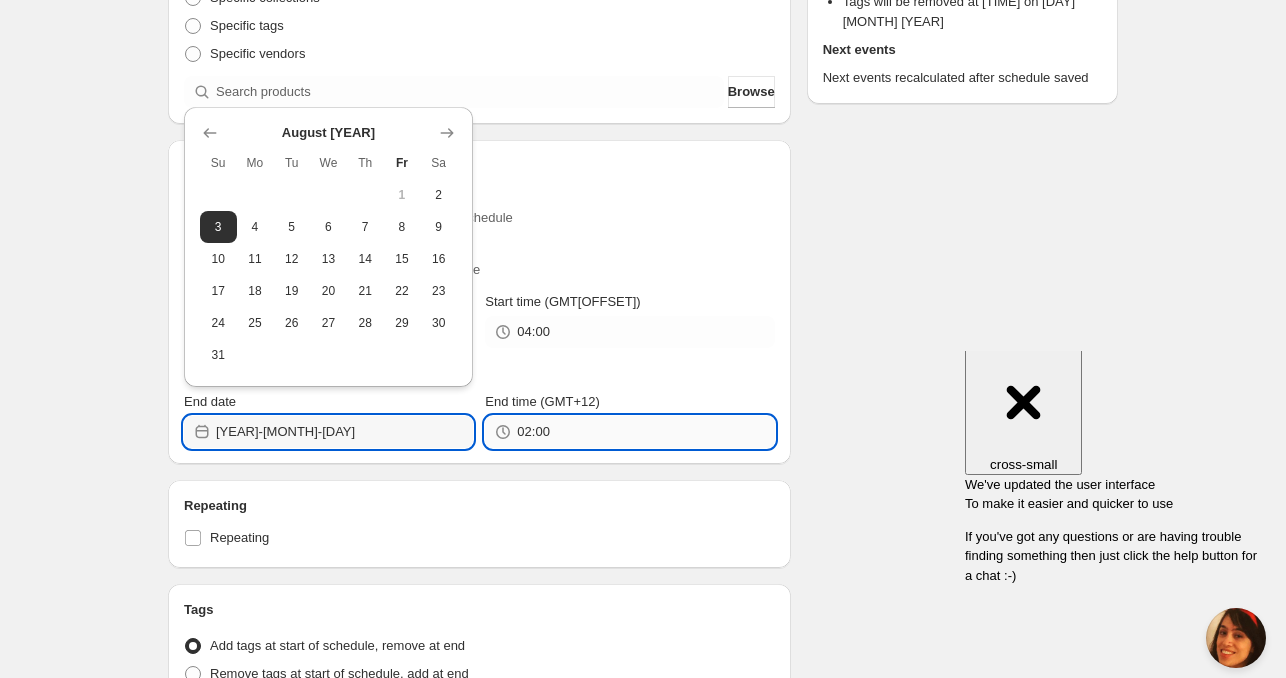 click on "02:00" at bounding box center (645, 432) 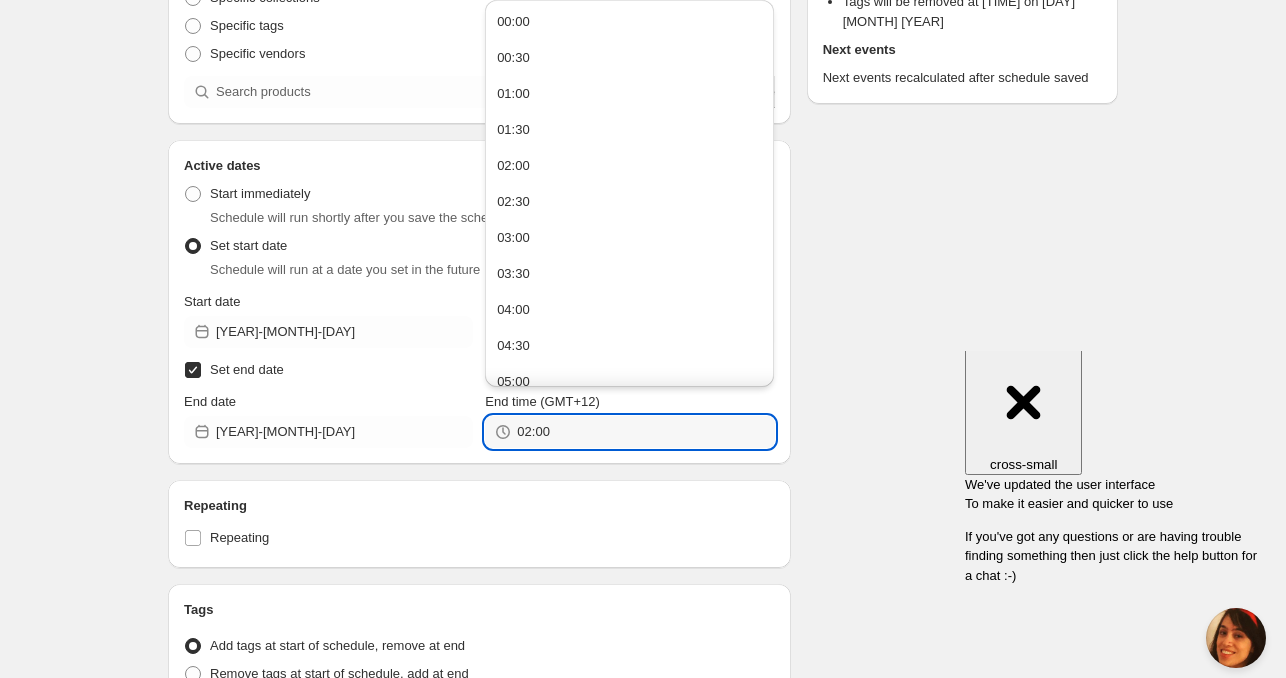 paste on "4" 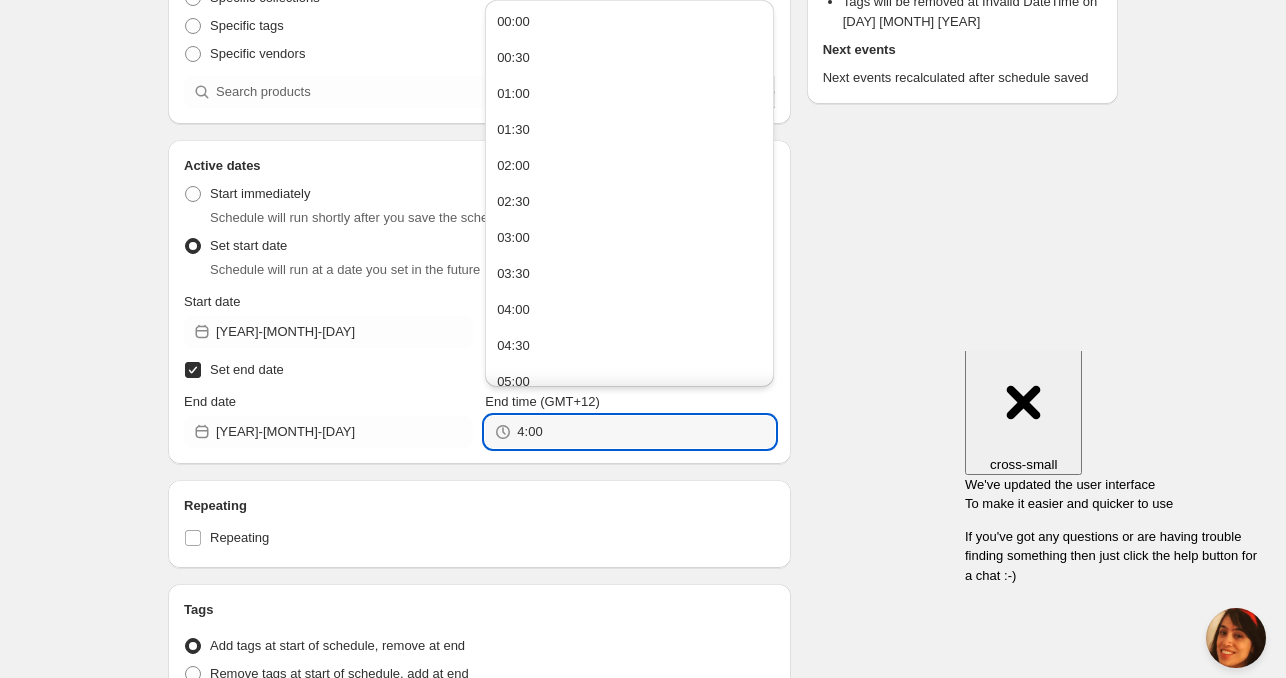 type on "04:00" 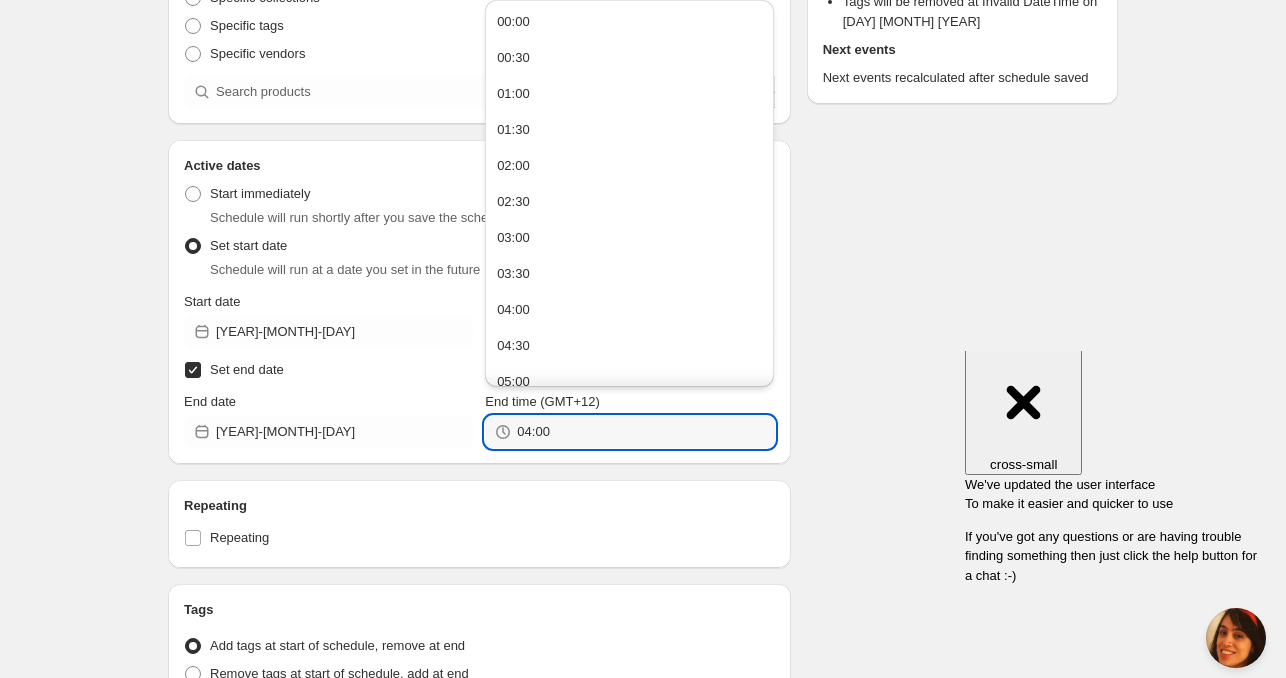 click on "Repeating Repeating" at bounding box center (479, 524) 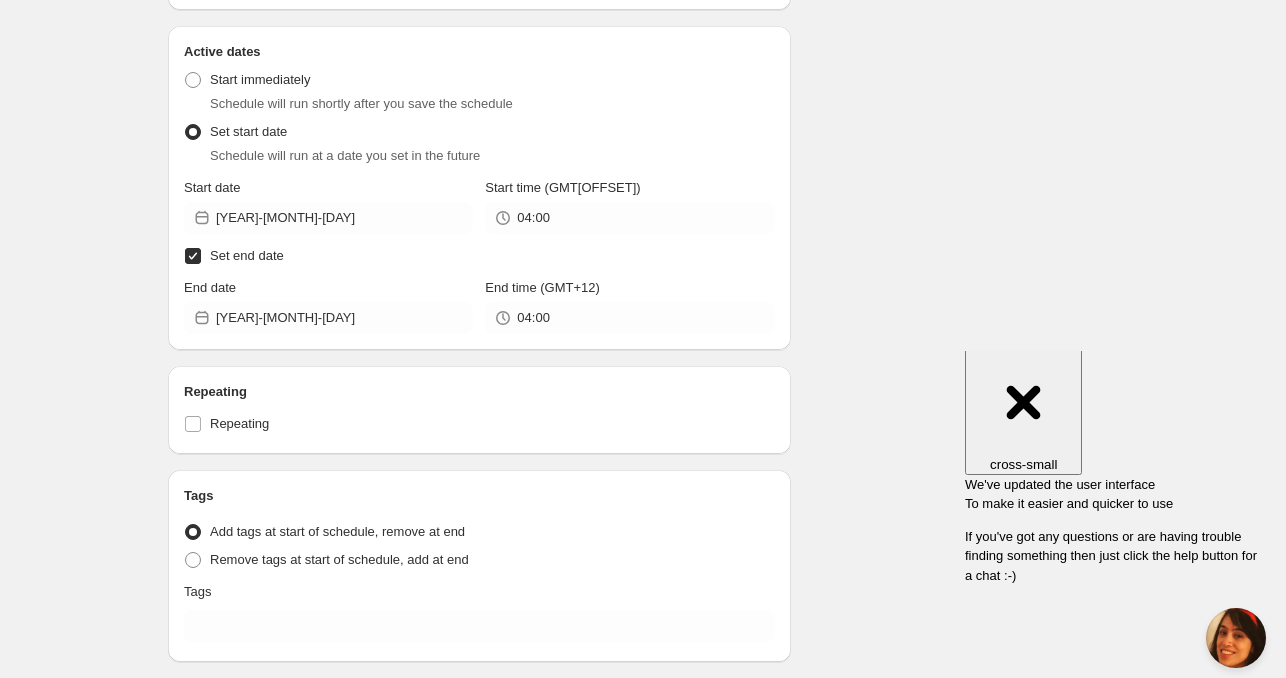 scroll, scrollTop: 500, scrollLeft: 0, axis: vertical 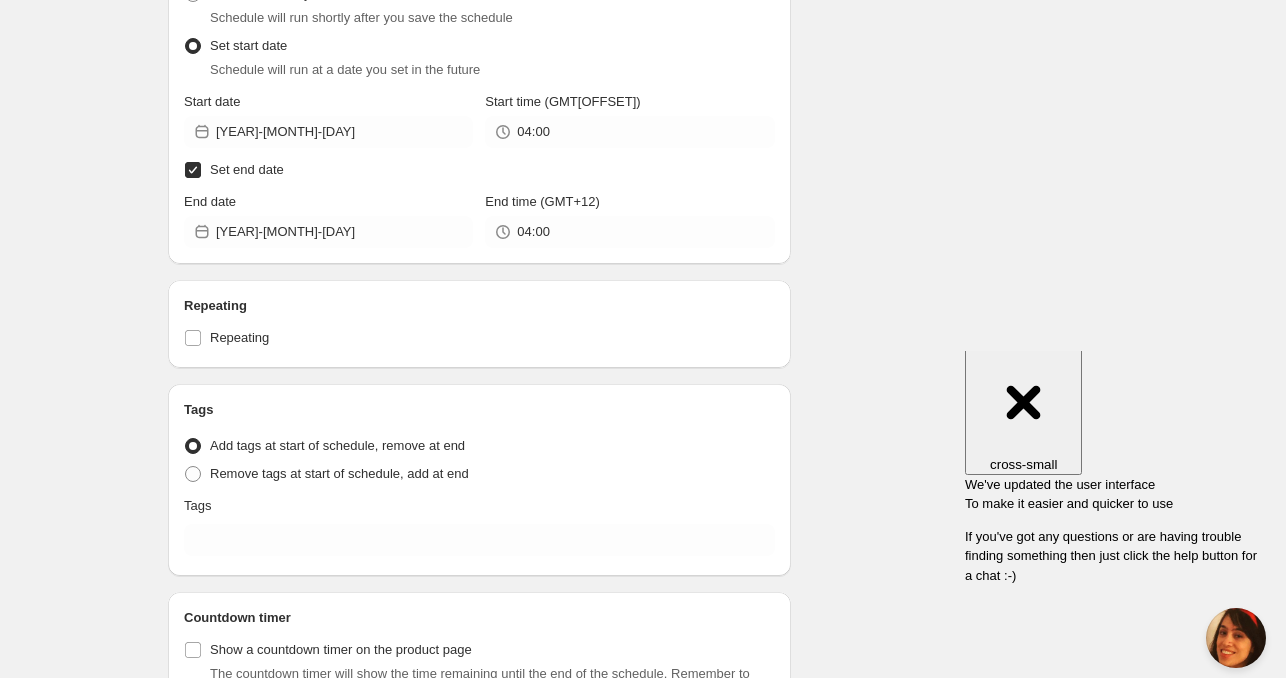 click on "Tags Tag type Add tags at start of schedule, remove at end Remove tags at start of schedule, add at end Tags" at bounding box center (479, 480) 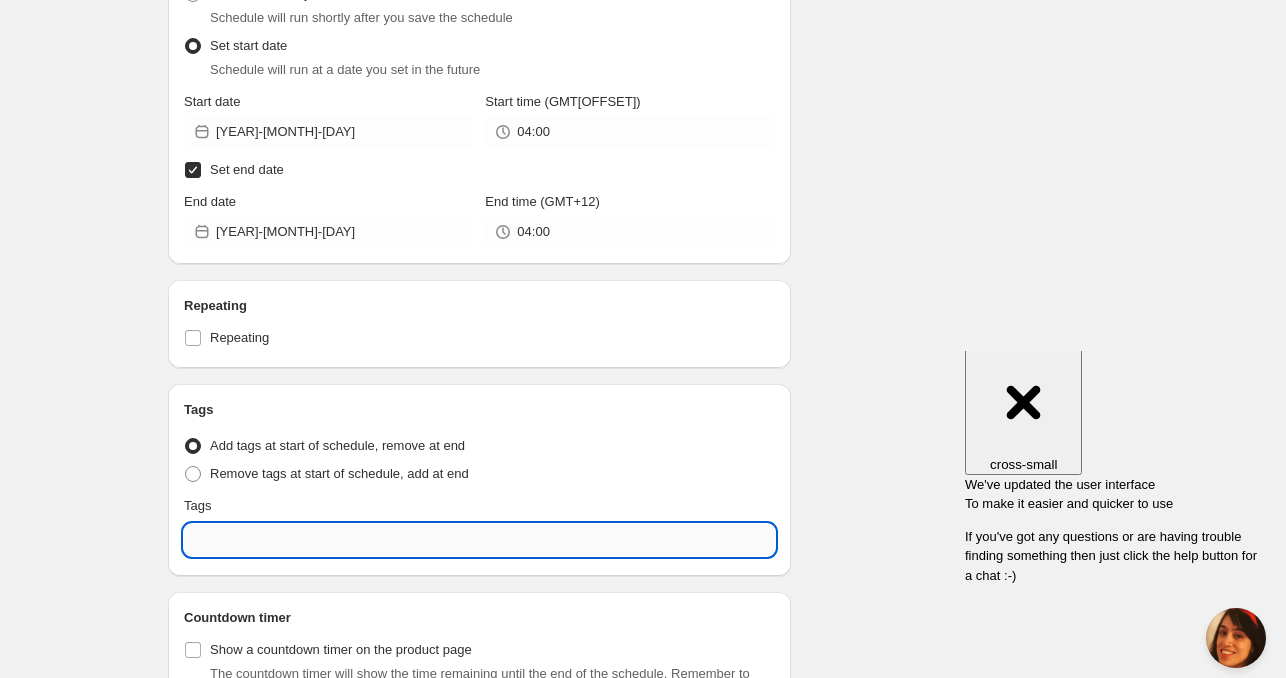 click at bounding box center (479, 540) 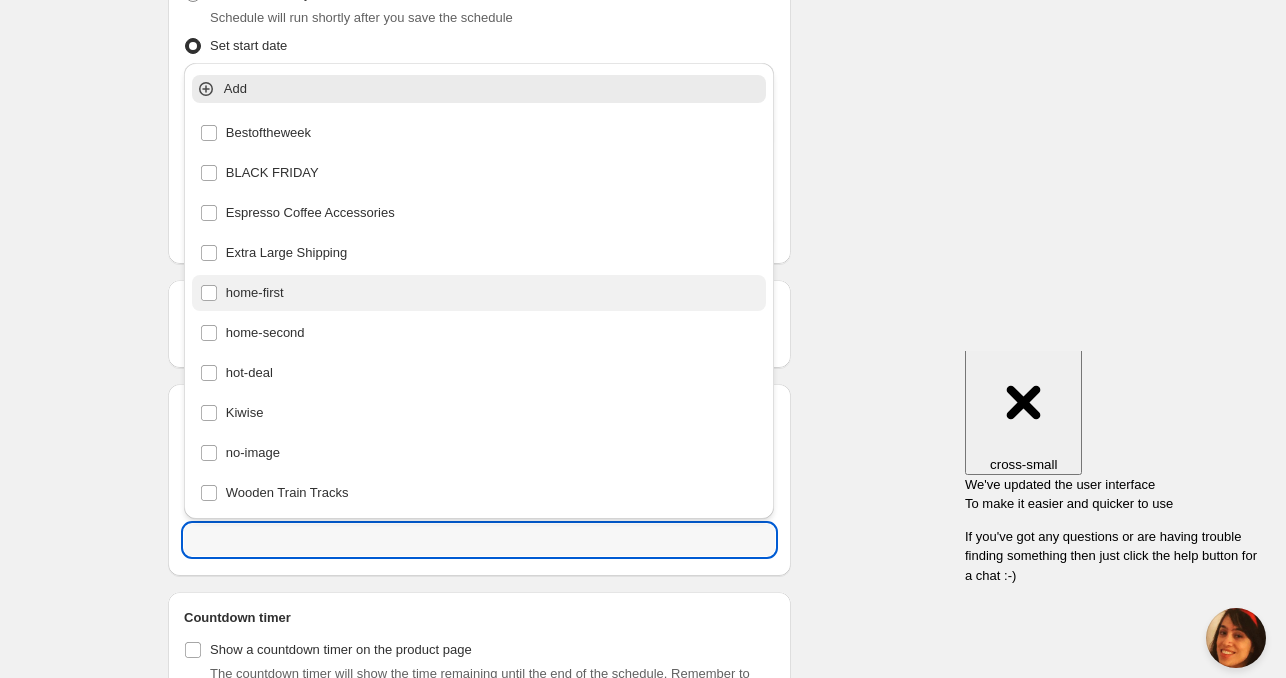 click on "home-first" at bounding box center [479, 293] 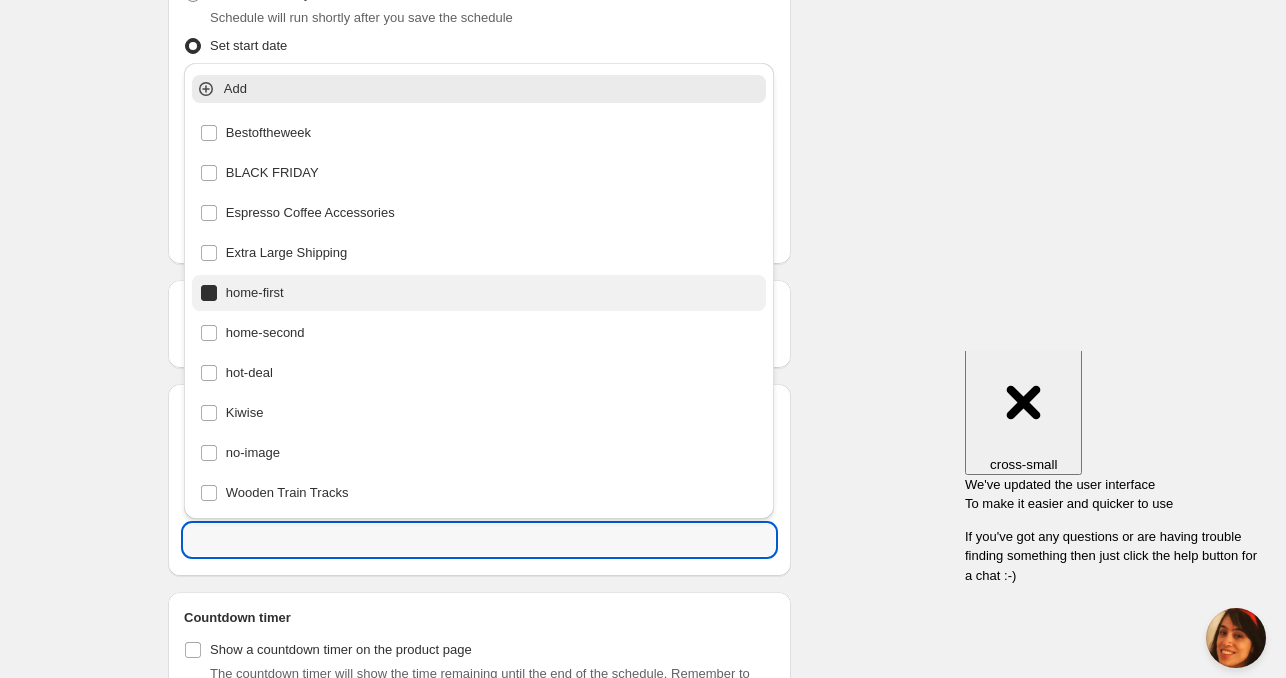 type on "home-first" 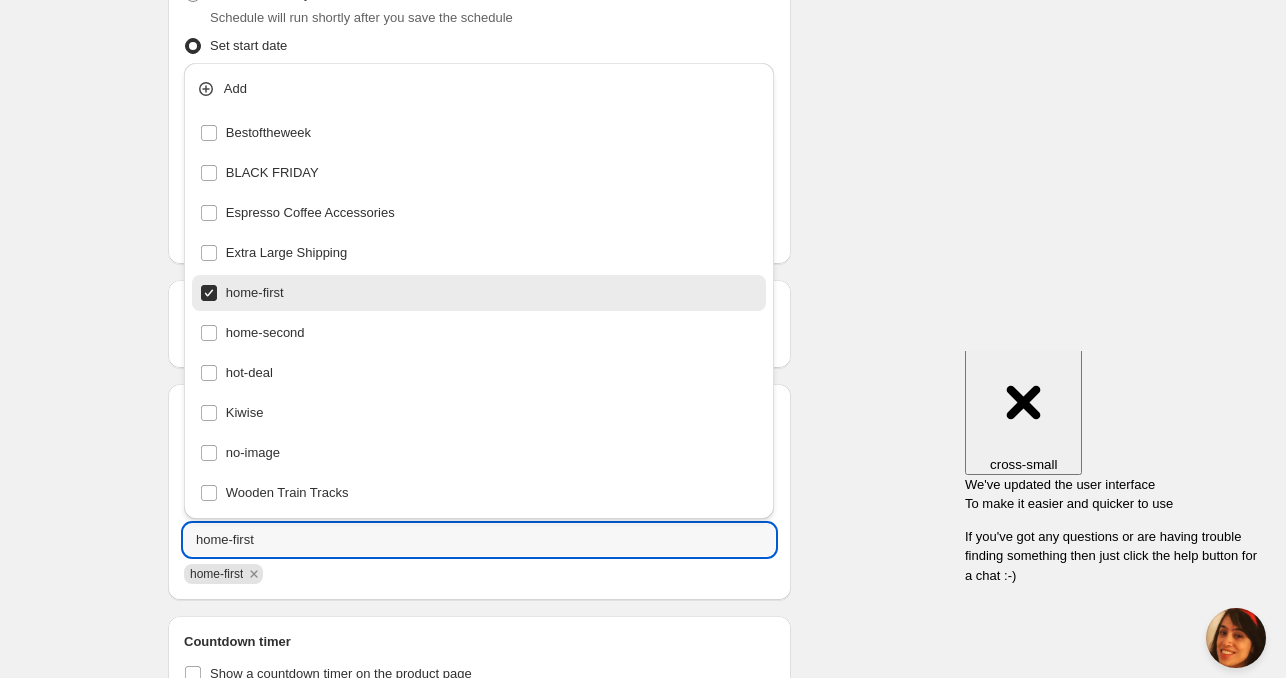 click on "Schedule name [DAY_ABBR] [MONTH] [DAY_NUM] [YEAR] [TIME] Your customers won't see this Product selection Entity type Specific products Specific collections Specific tags Specific vendors Browse Active dates Active Date Type Start immediately Schedule will run shortly after you save the schedule Set start date Schedule will run at a date you set in the future Start date [YEAR]-[MONTH]-[DAY] Start time (GMT+12) [TIME] Set end date End date [YEAR]-[MONTH]-[DAY] End time (GMT+12) [TIME] Repeating Repeating Ok Cancel Every 1 Date range Days Weeks Months Years Days Ends Never On specific date After a number of occurances Tags Tag type Add tags at start of schedule, remove at end Remove tags at start of schedule, add at end Tags home-first home-first Countdown timer Show a countdown timer on the product page The countdown timer will show the time remaining until the end of the schedule. Remember to add the Countdown Timer block to your theme and configure it to your liking. Open theme editor Summary [DAY_ABBR] [MONTH] [DAY_NUM] [YEAR] [TIME] Type Add/remove tags from products" at bounding box center (635, 192) 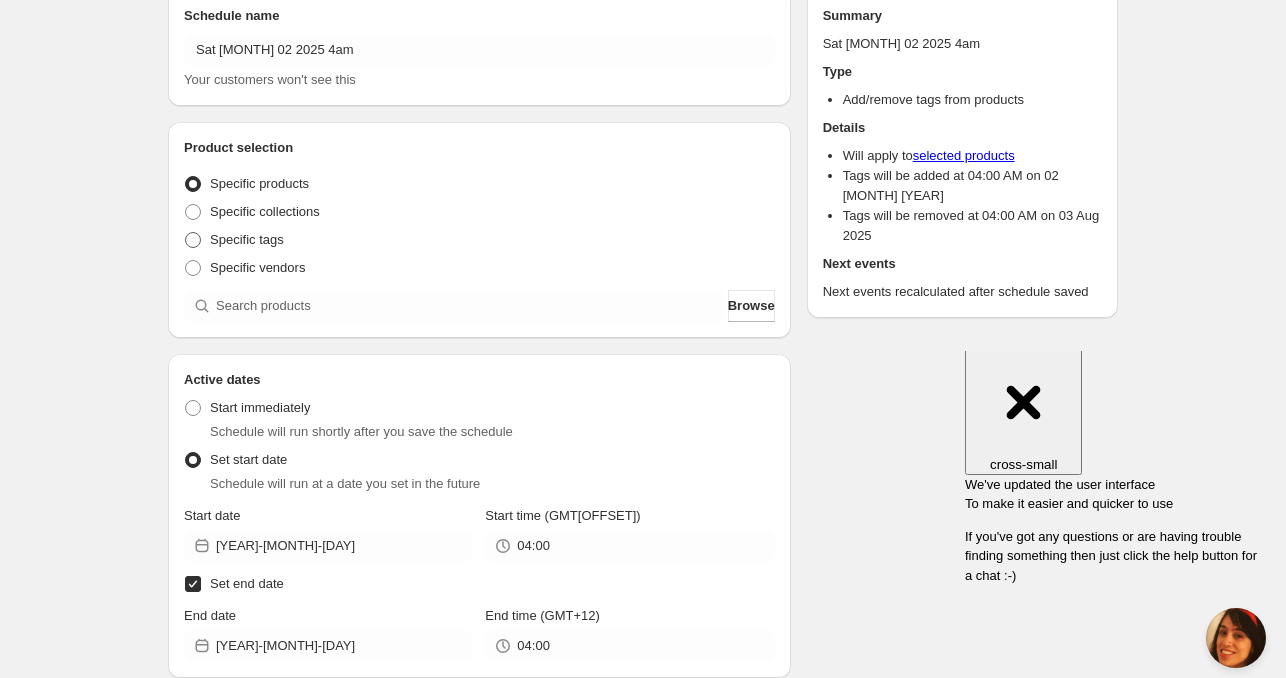 scroll, scrollTop: 84, scrollLeft: 0, axis: vertical 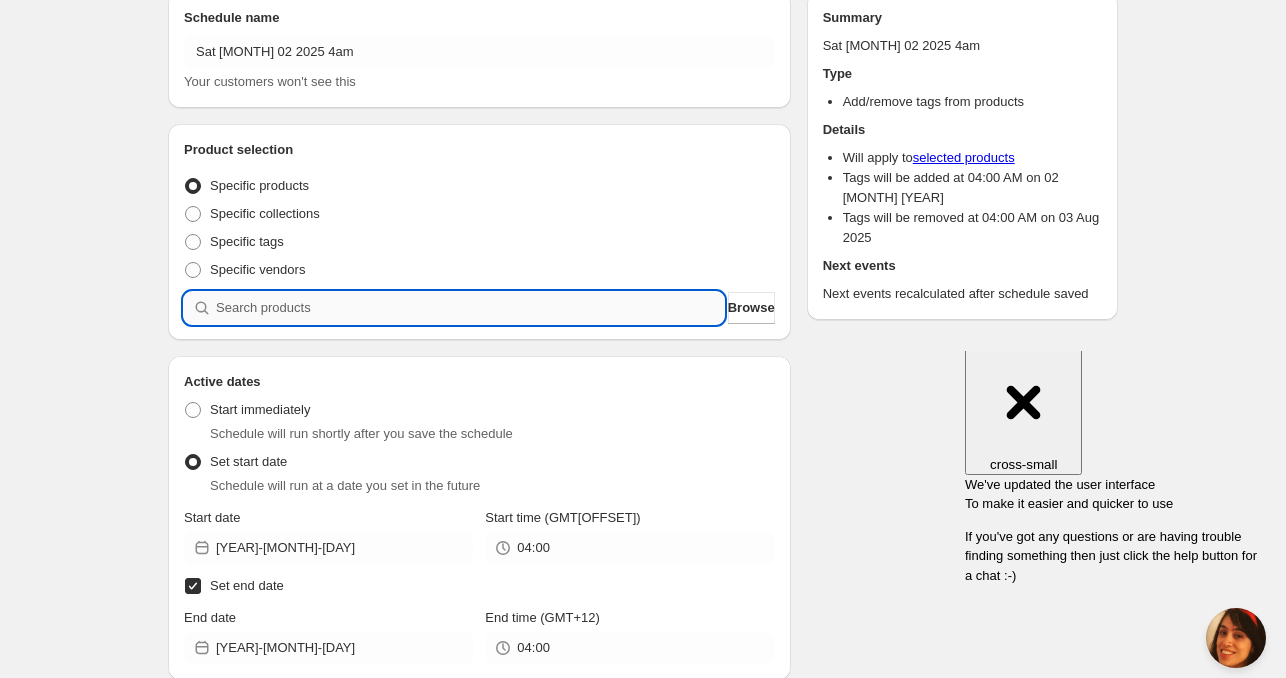 click at bounding box center (470, 308) 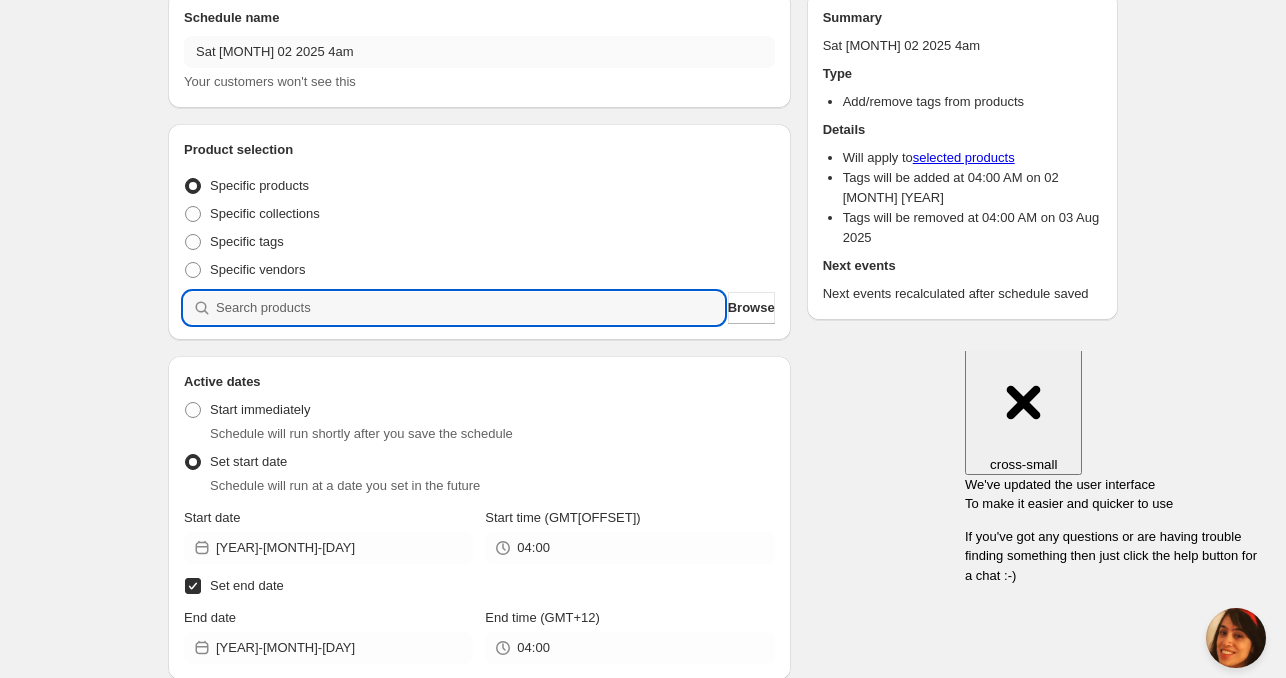 paste on "633967-BLU" 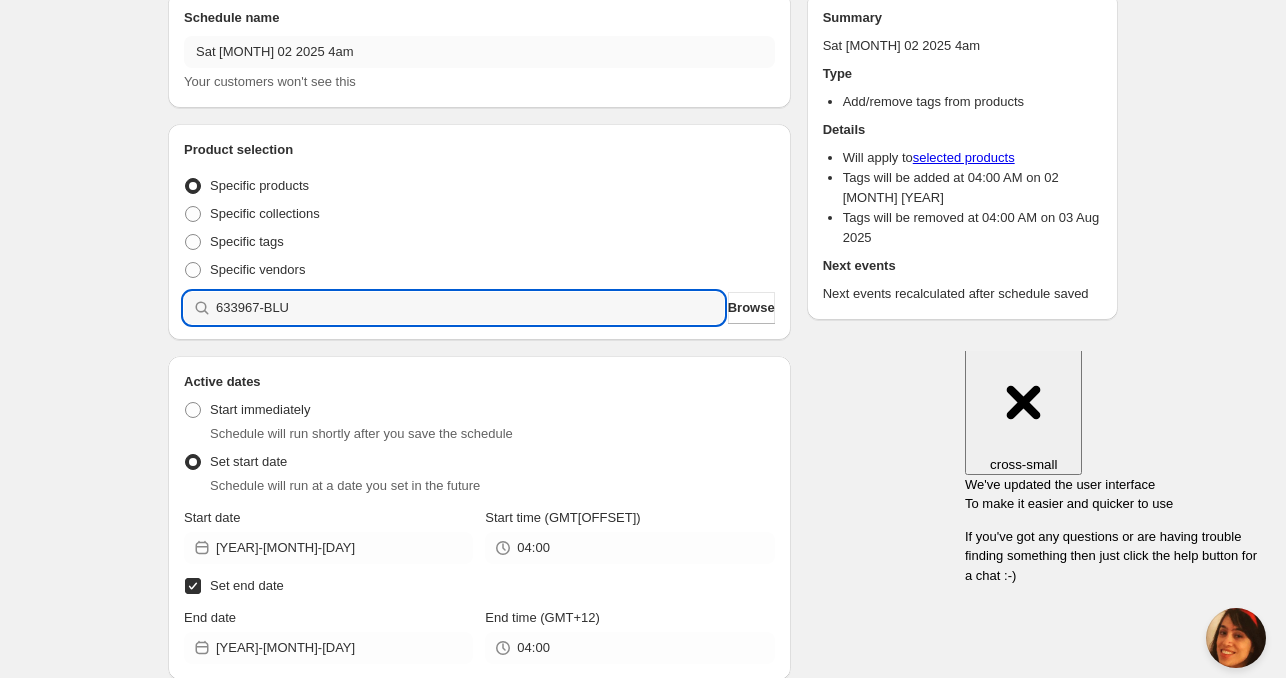type 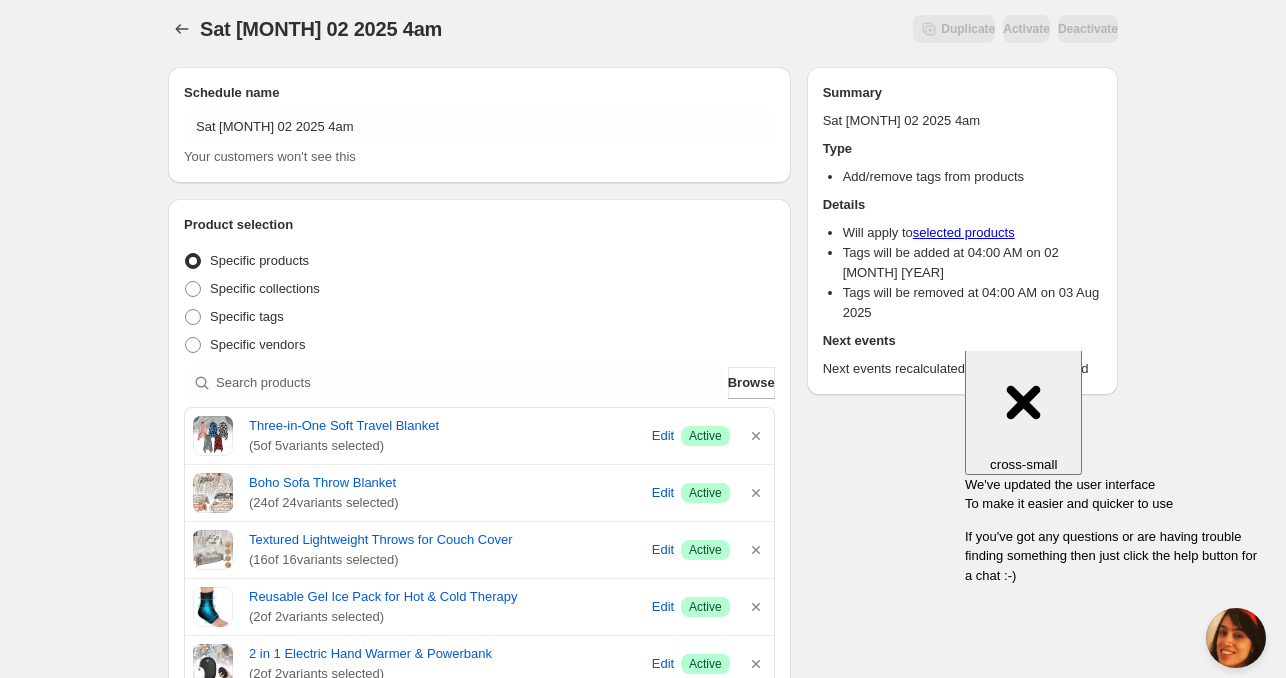 scroll, scrollTop: 0, scrollLeft: 0, axis: both 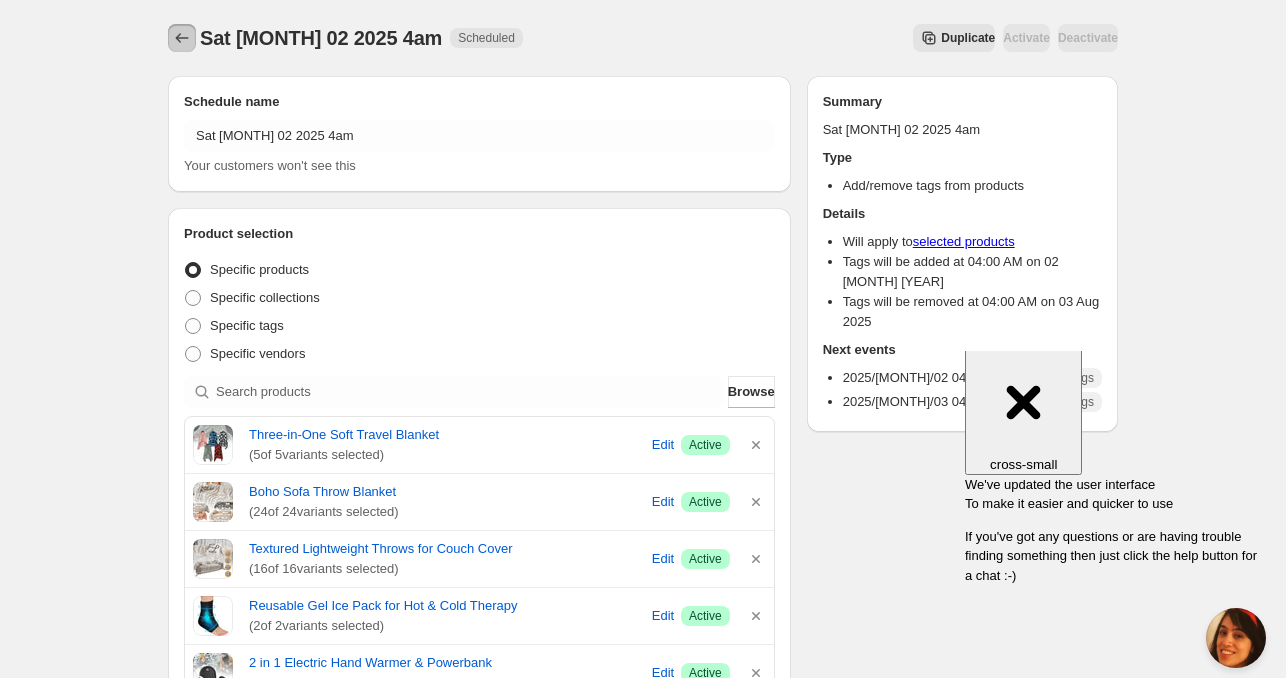 click 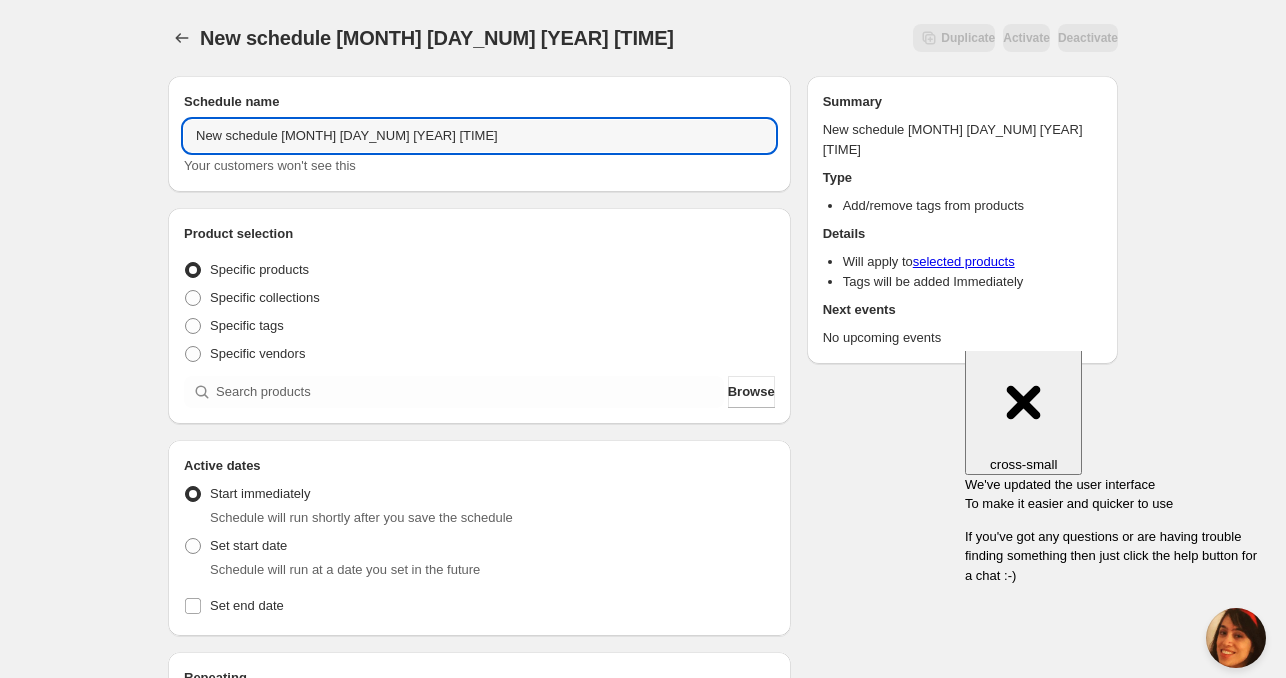 drag, startPoint x: 276, startPoint y: 131, endPoint x: -80, endPoint y: 125, distance: 356.05057 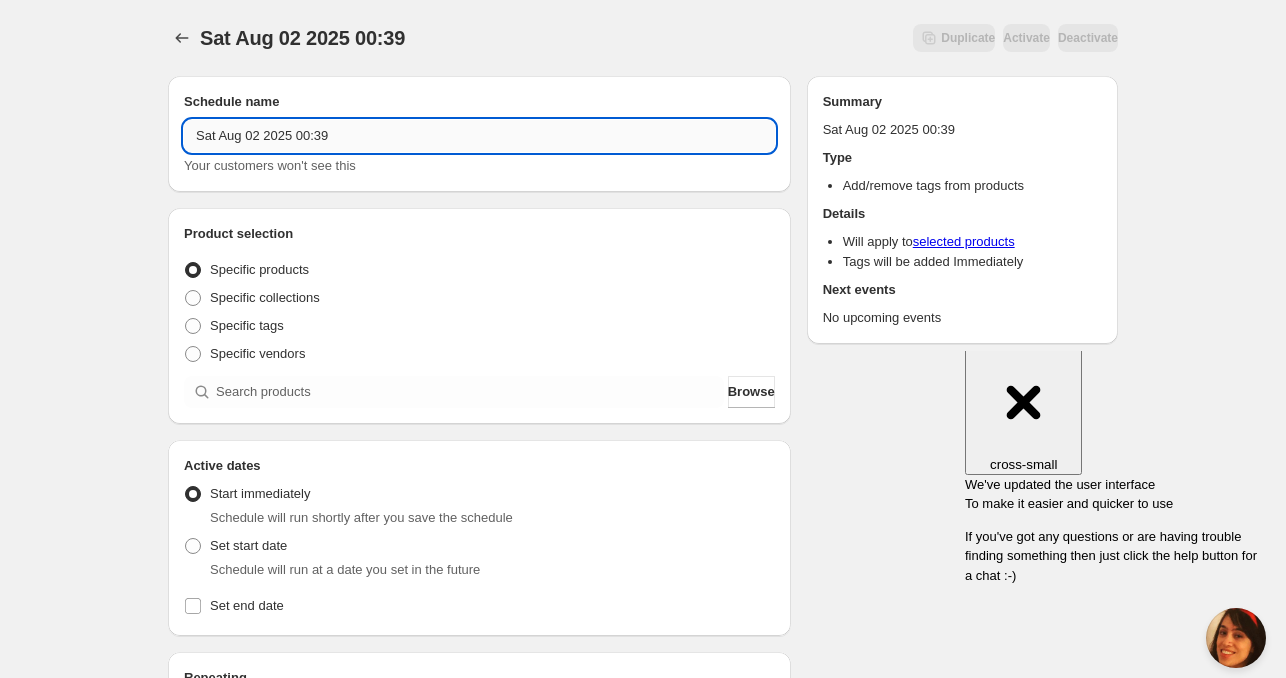 drag, startPoint x: 295, startPoint y: 139, endPoint x: 489, endPoint y: 145, distance: 194.09276 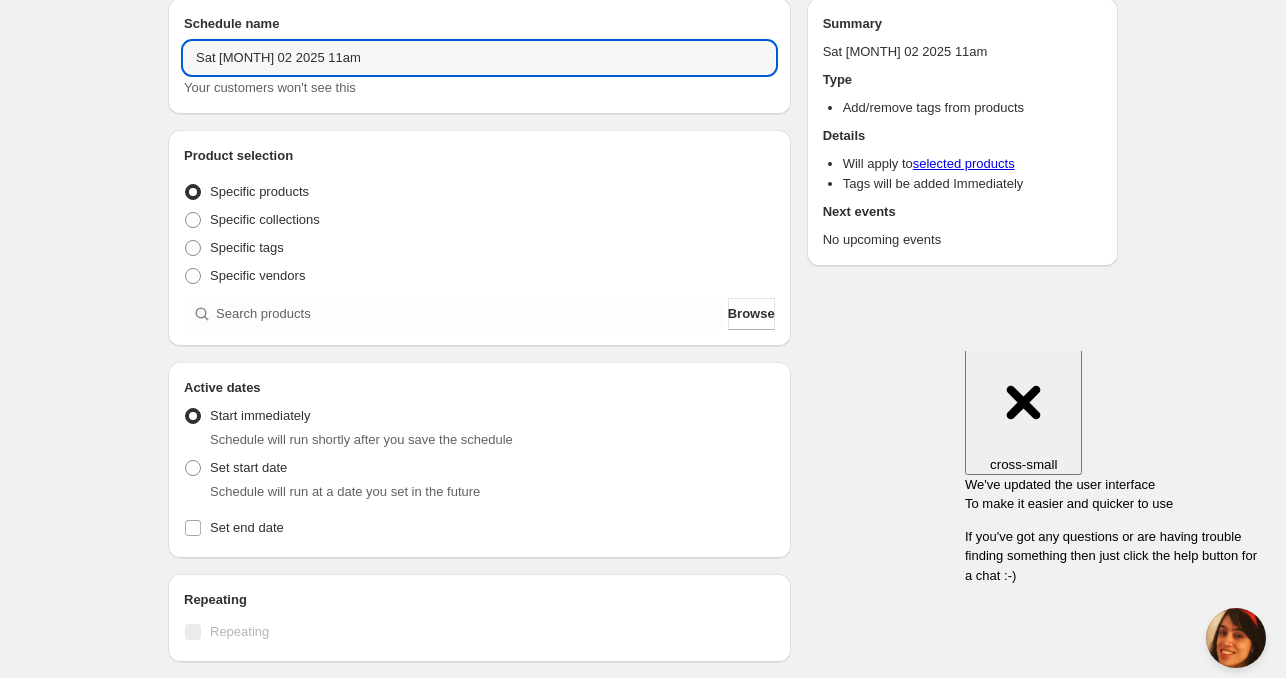 scroll, scrollTop: 100, scrollLeft: 0, axis: vertical 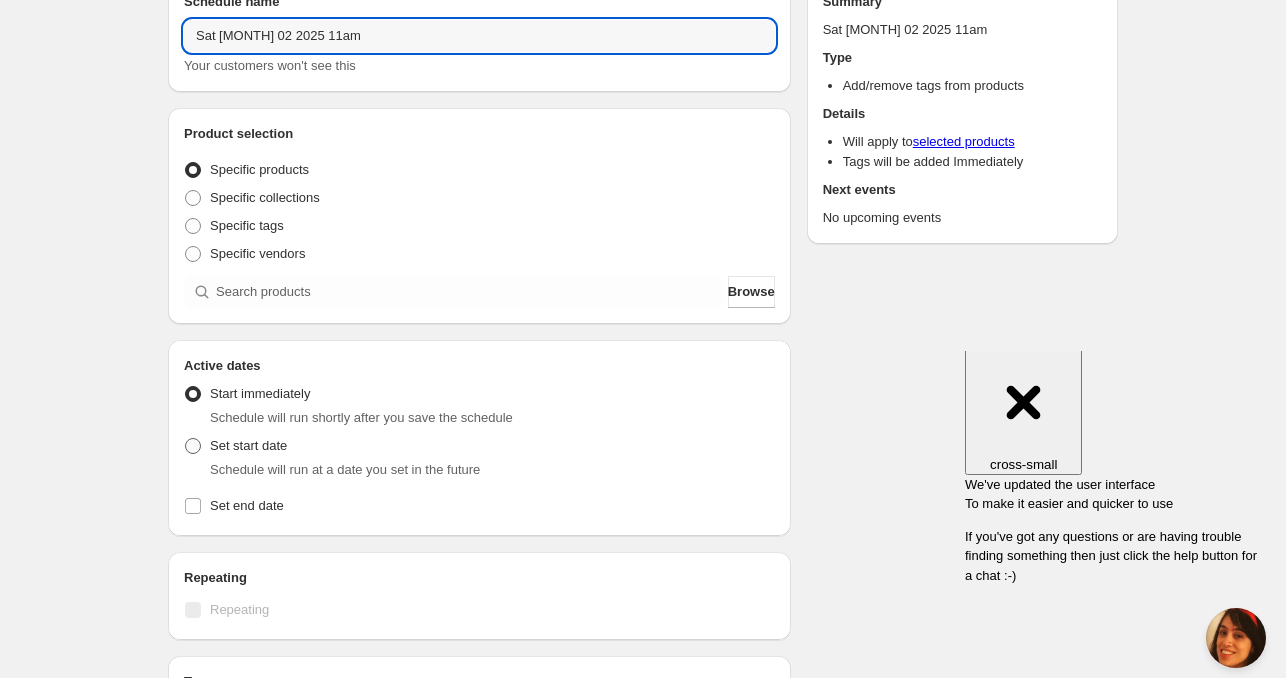 type on "Sat [MONTH] 02 2025 11am" 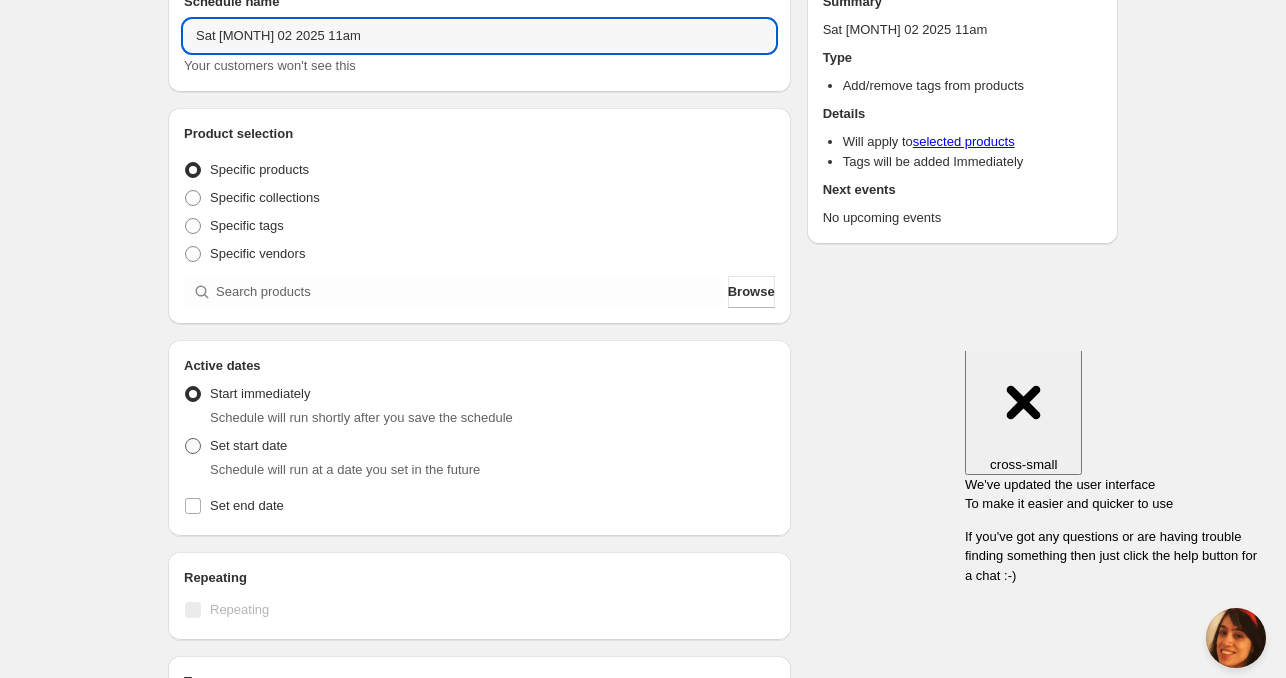 radio on "true" 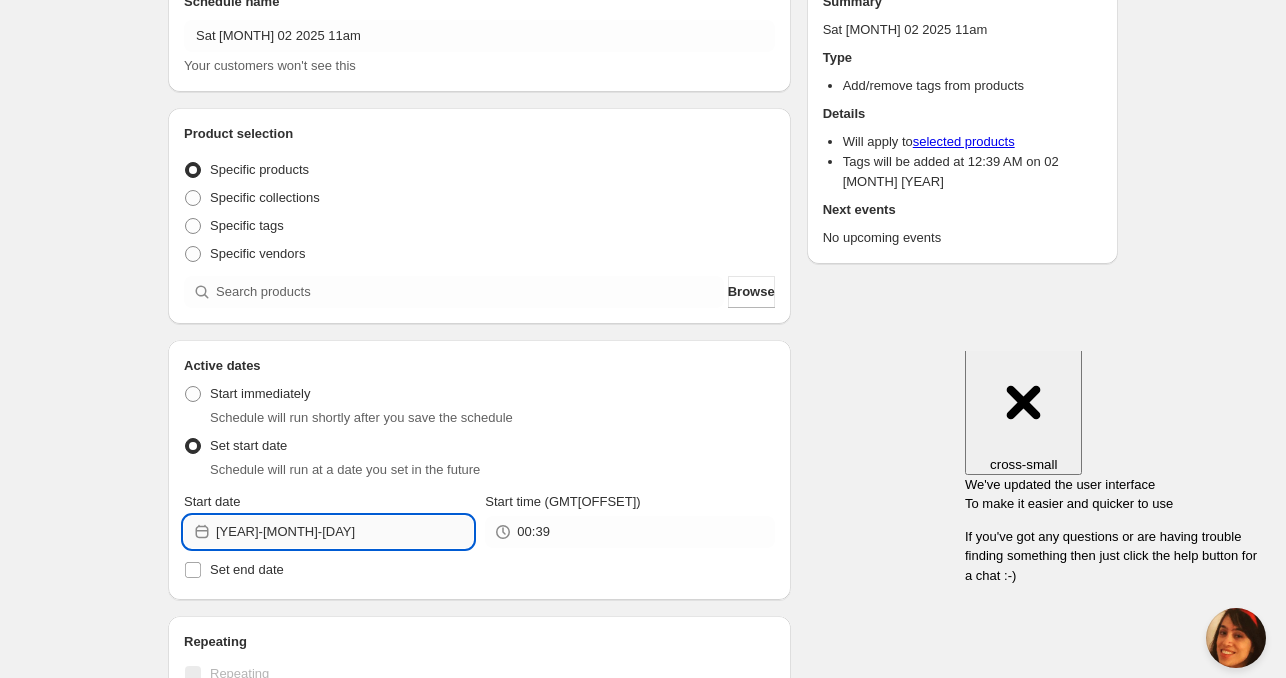 click on "[YEAR]-[MONTH]-[DAY]" at bounding box center [344, 532] 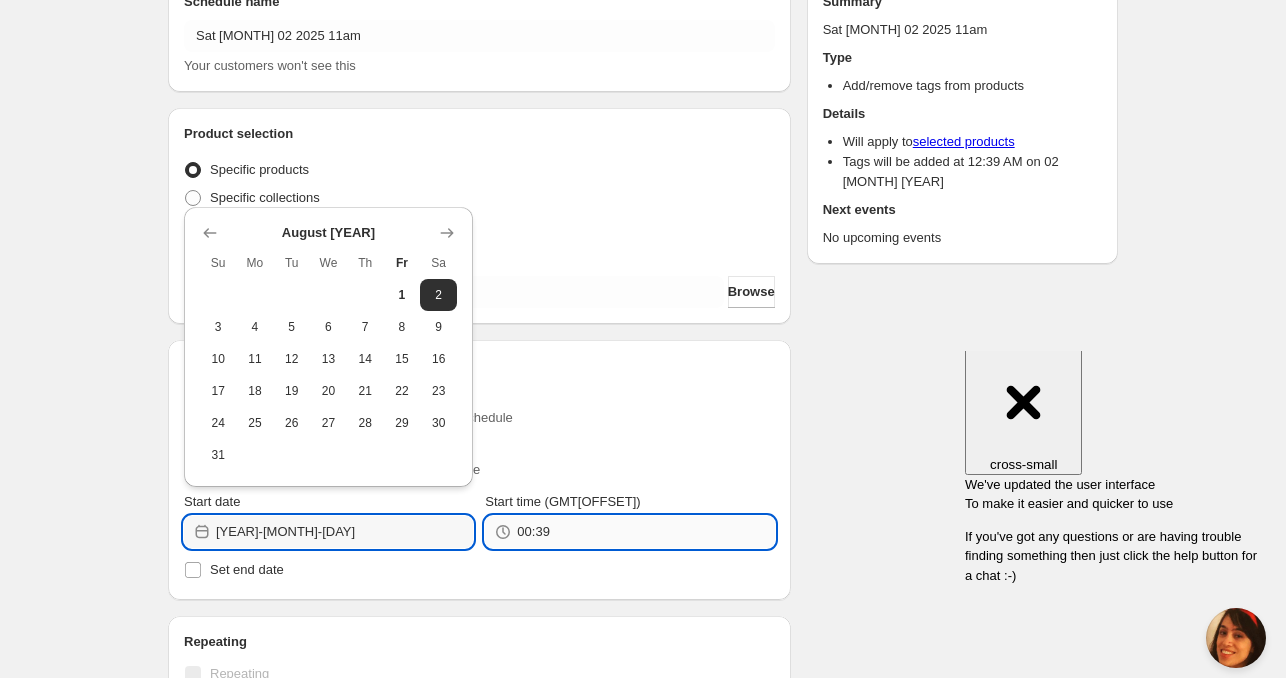 click on "00:39" at bounding box center [645, 532] 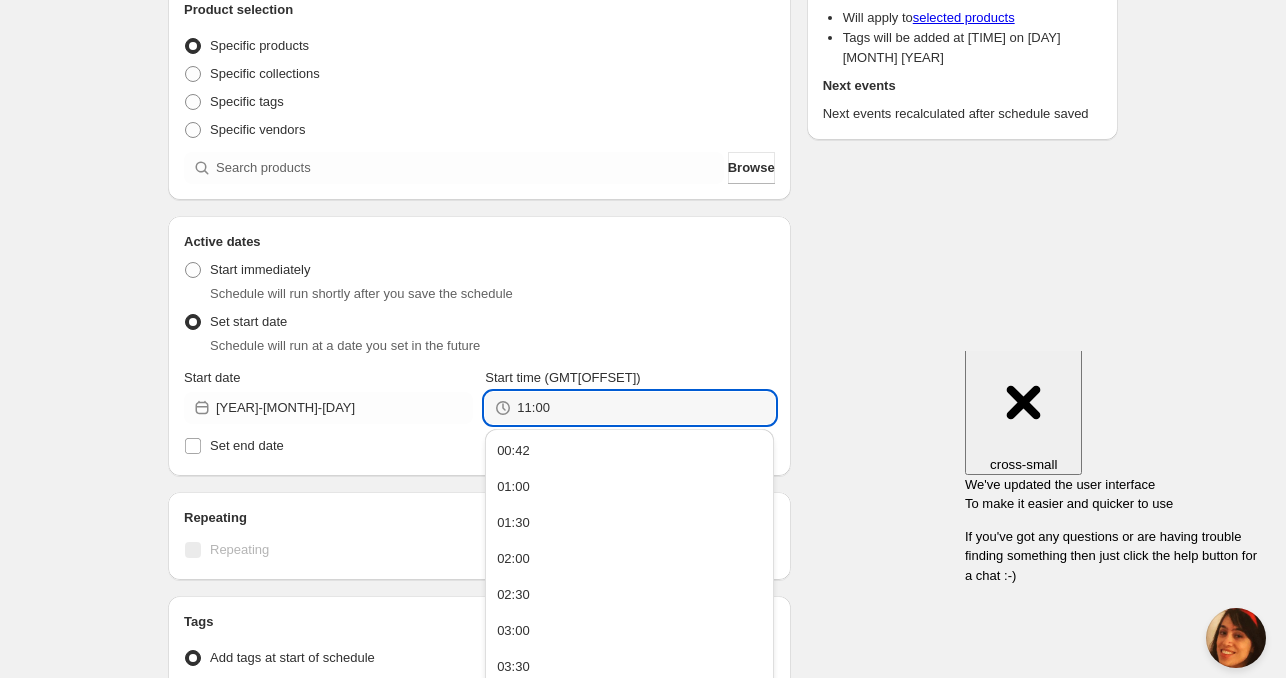 scroll, scrollTop: 300, scrollLeft: 0, axis: vertical 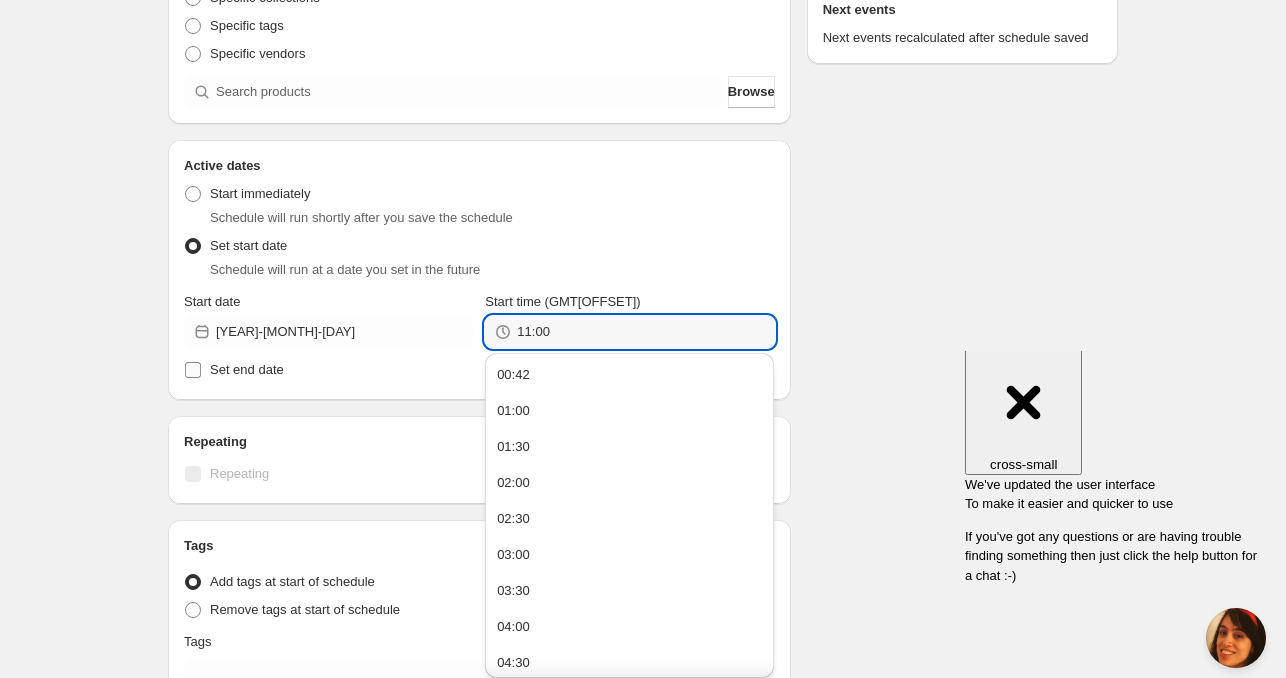 type on "11:00" 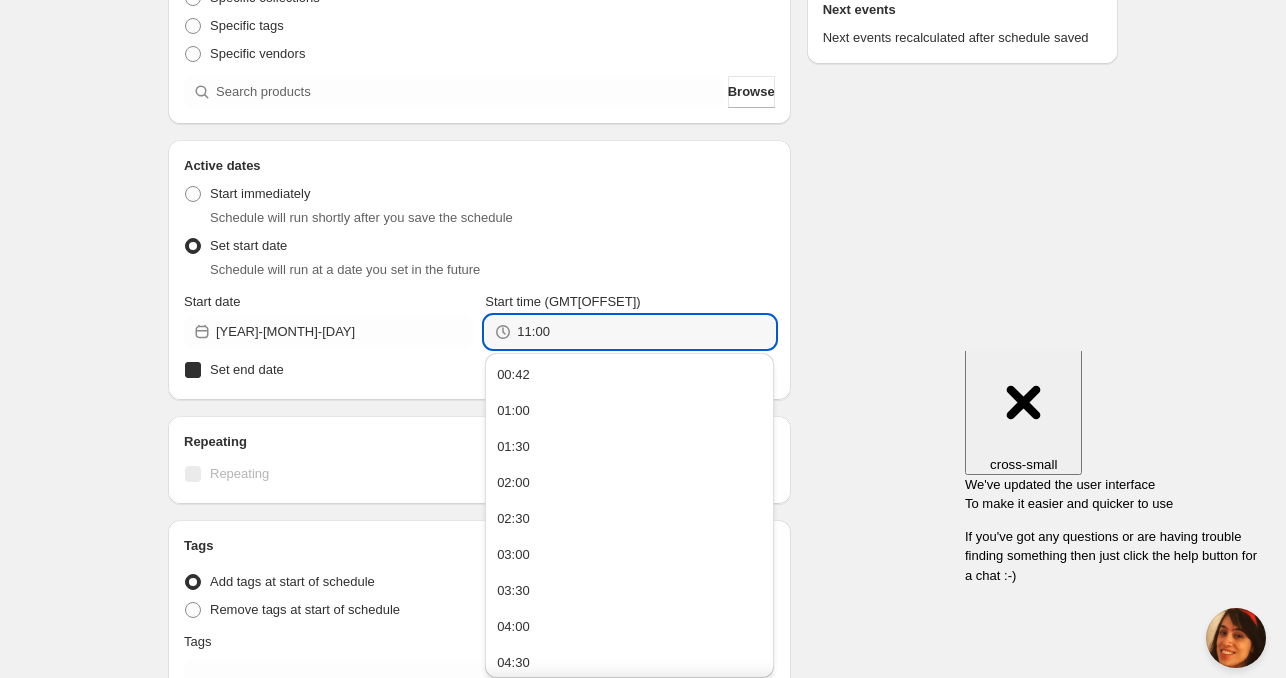 checkbox on "true" 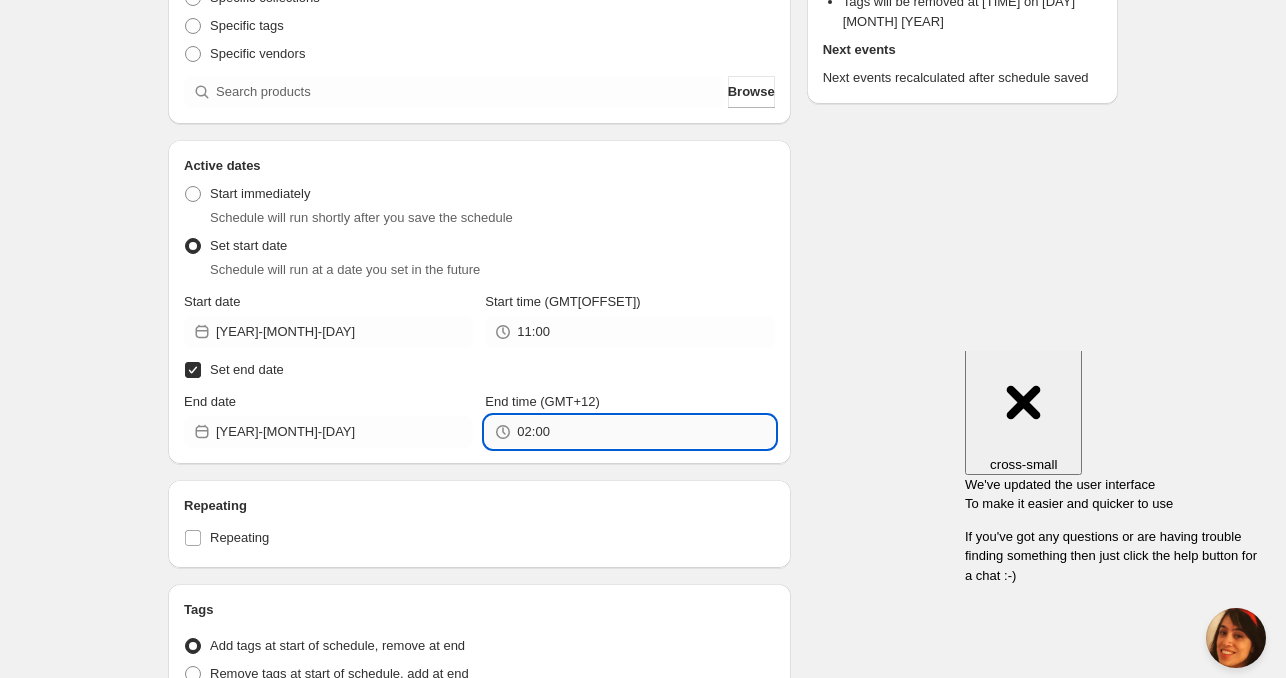 click on "02:00" at bounding box center [645, 432] 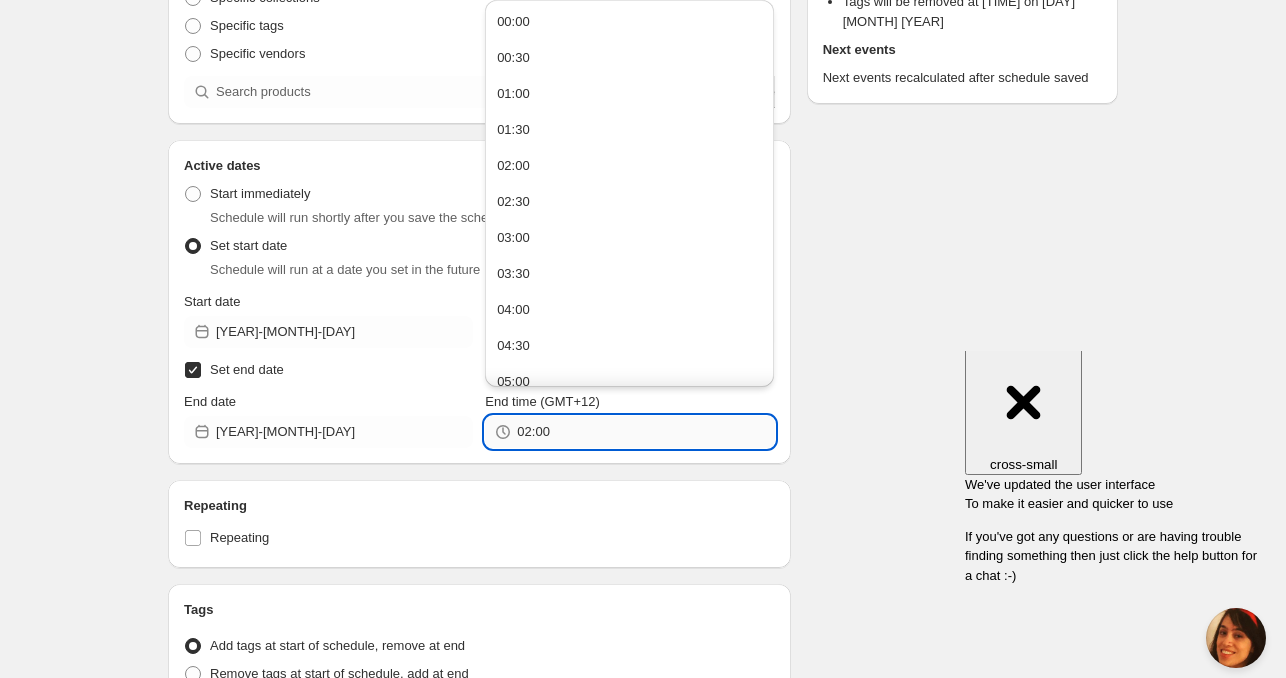 paste on "11" 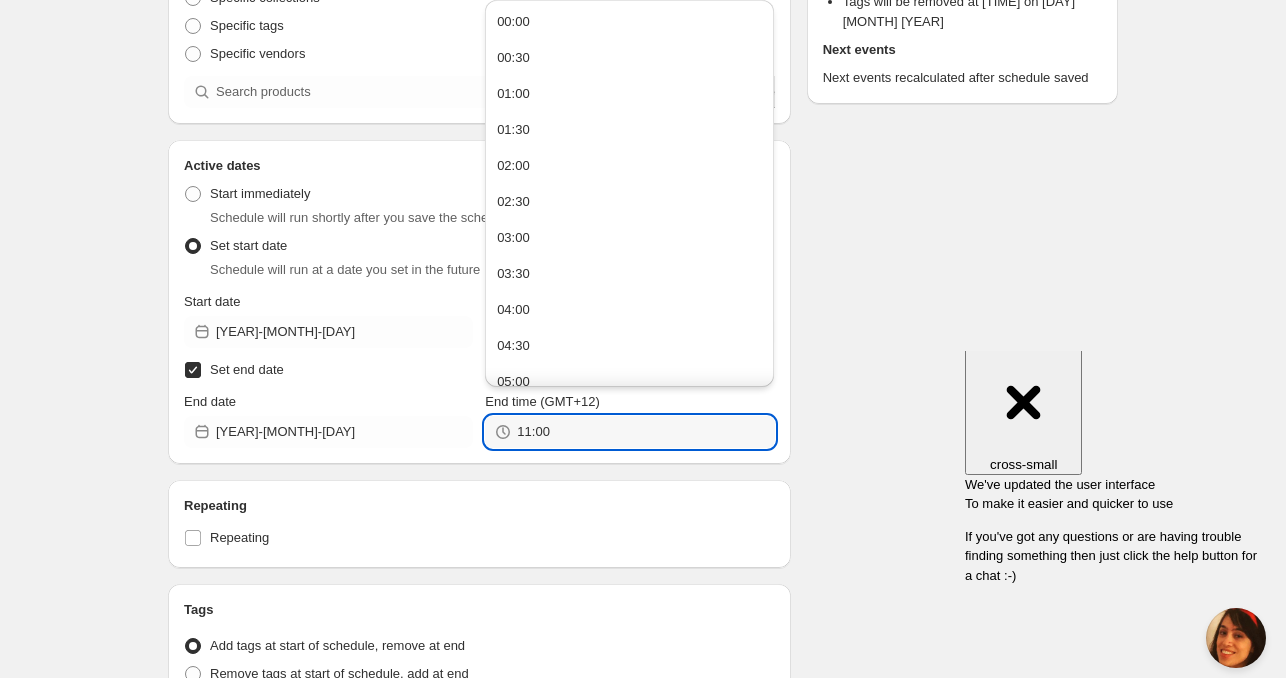 type on "11:00" 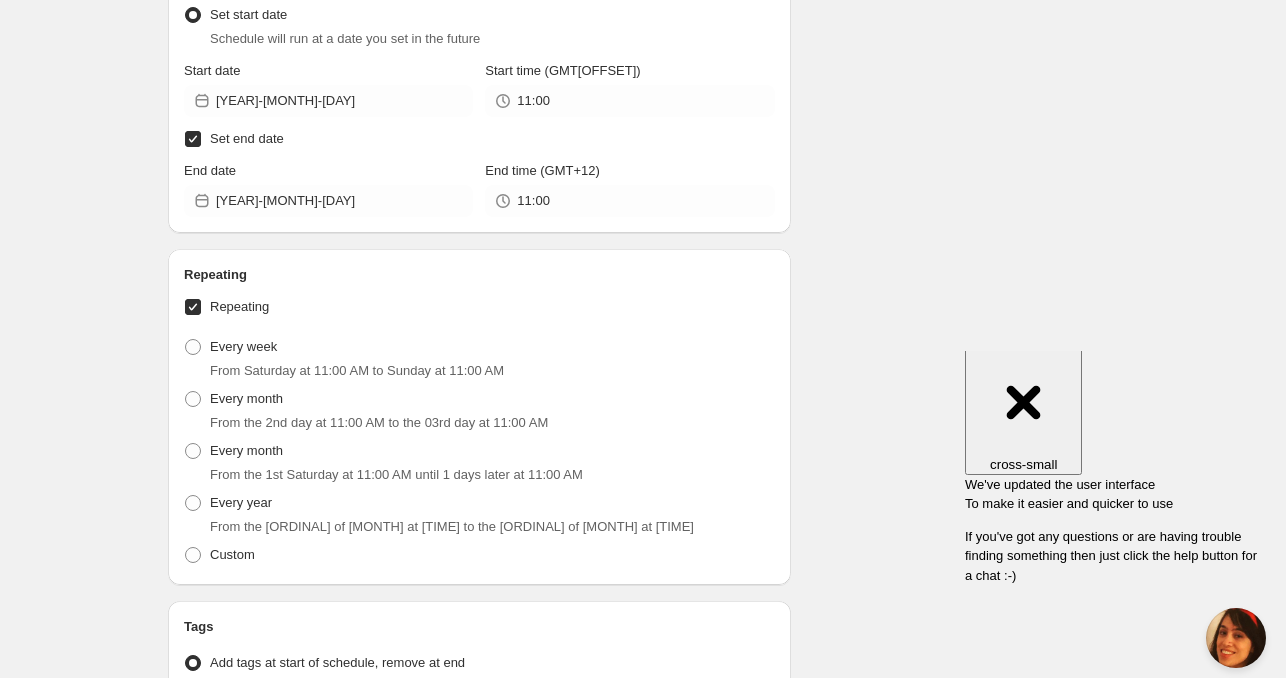 scroll, scrollTop: 600, scrollLeft: 0, axis: vertical 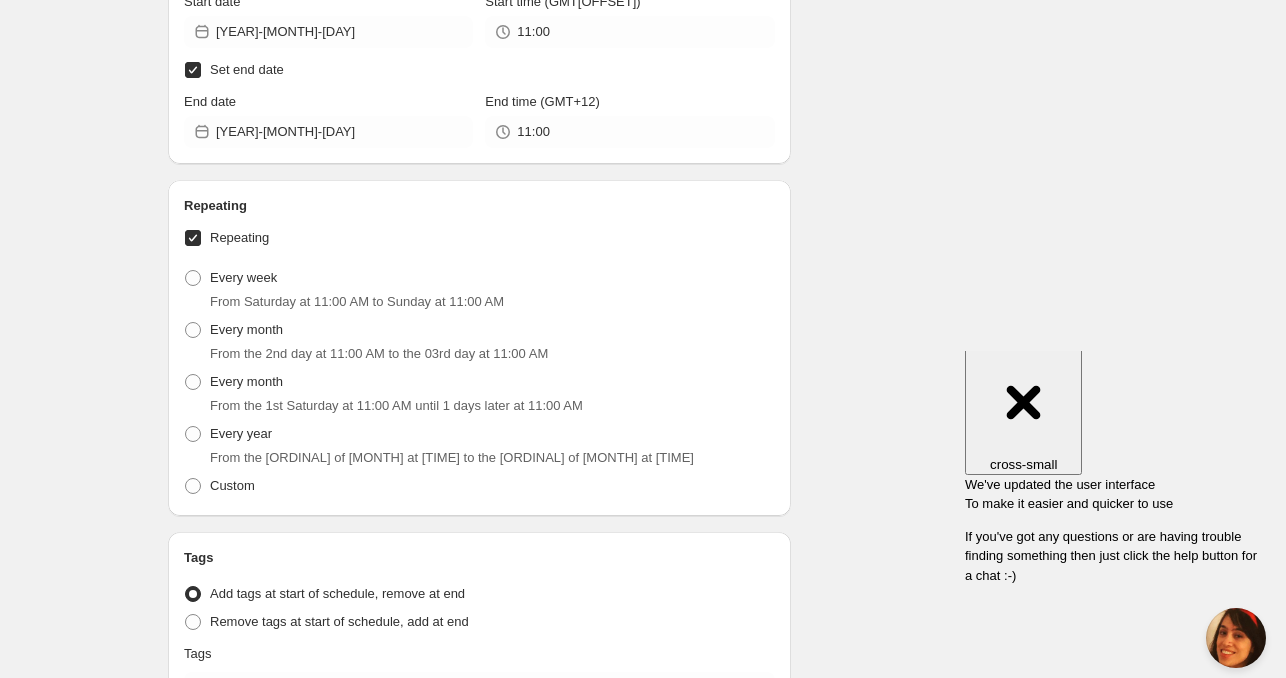 click on "Repeating" at bounding box center [239, 237] 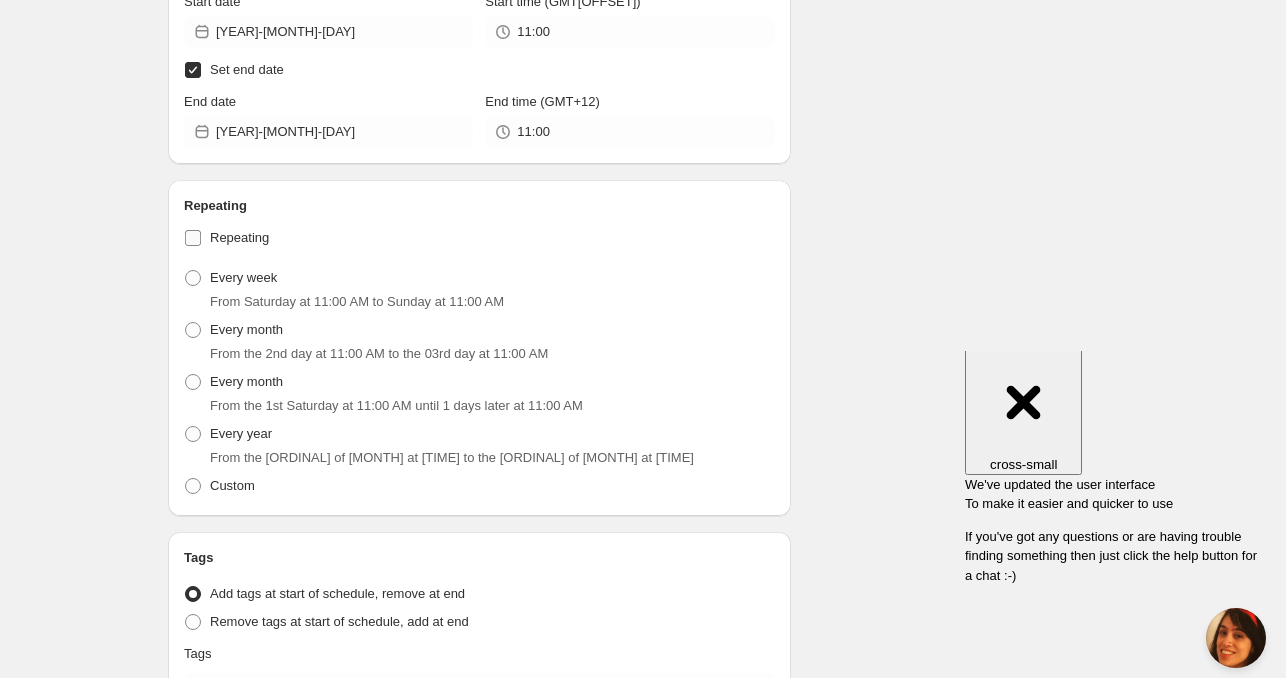 checkbox on "false" 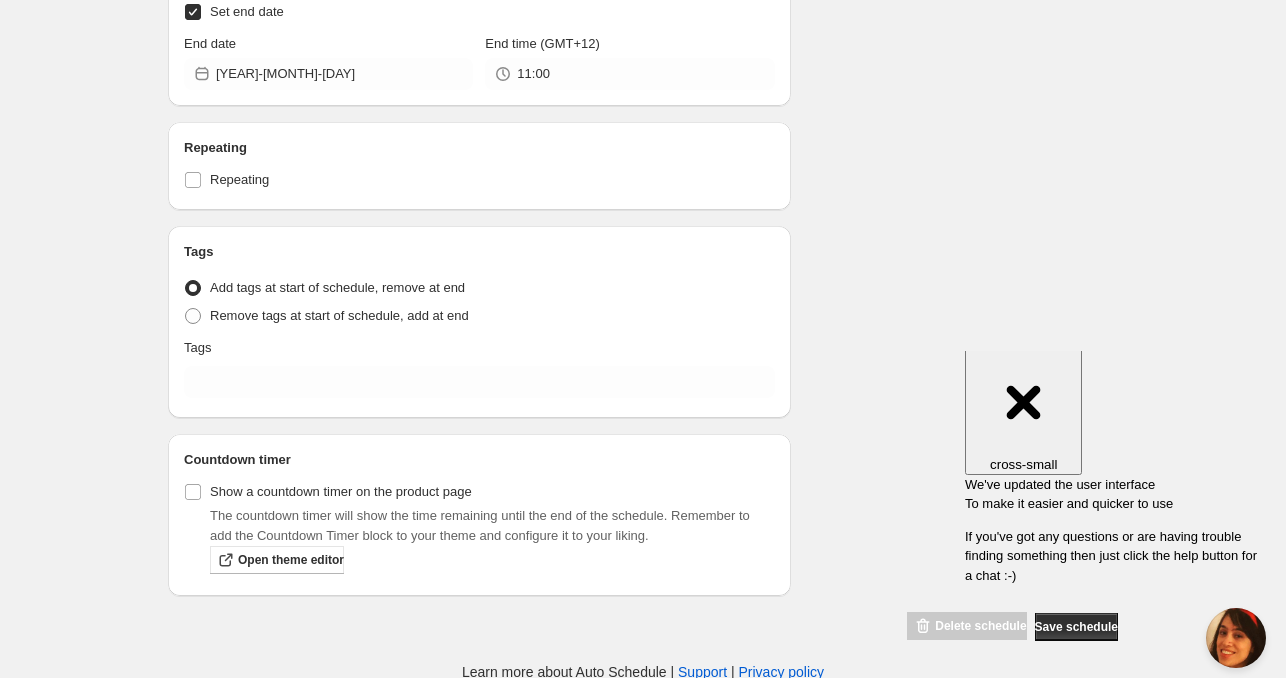 scroll, scrollTop: 659, scrollLeft: 0, axis: vertical 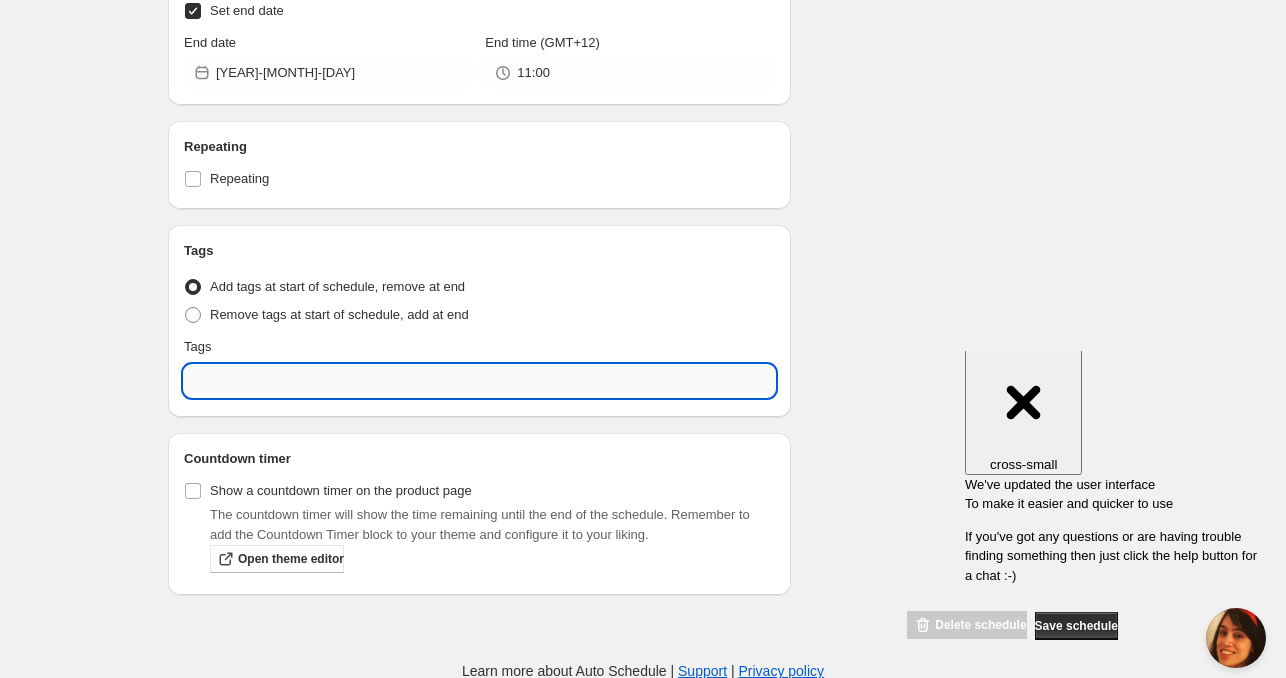 click at bounding box center [479, 381] 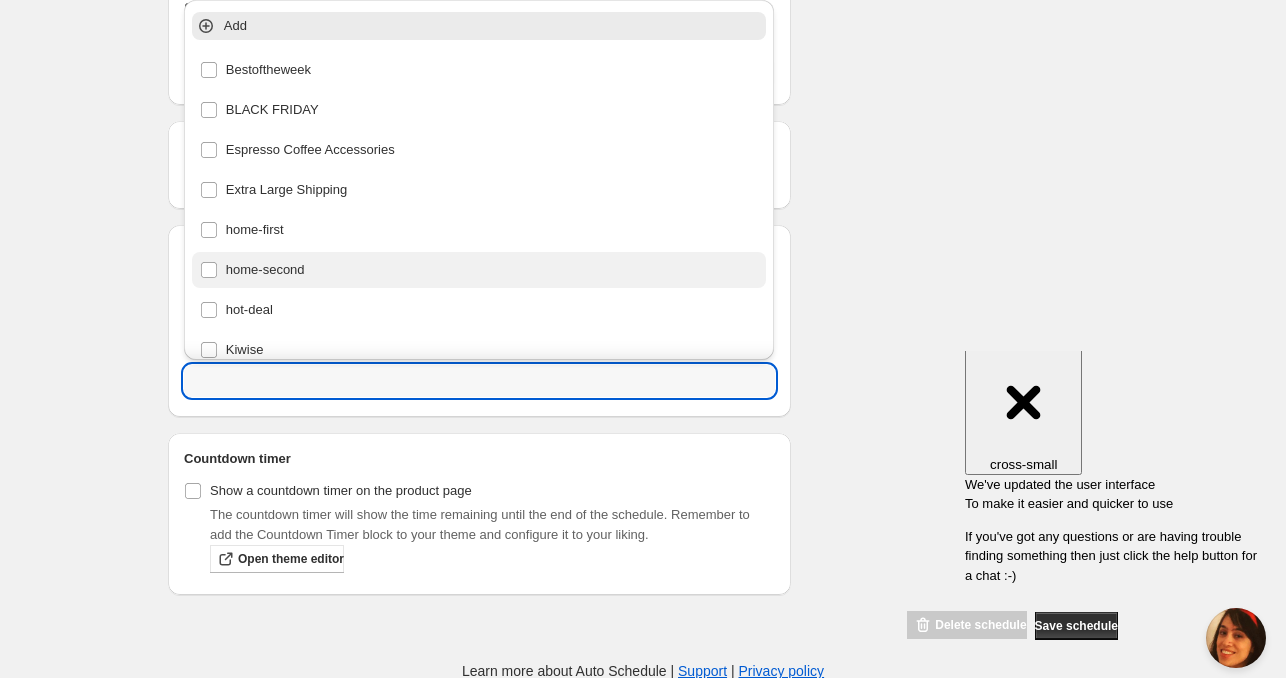 click on "home-second" at bounding box center [479, 270] 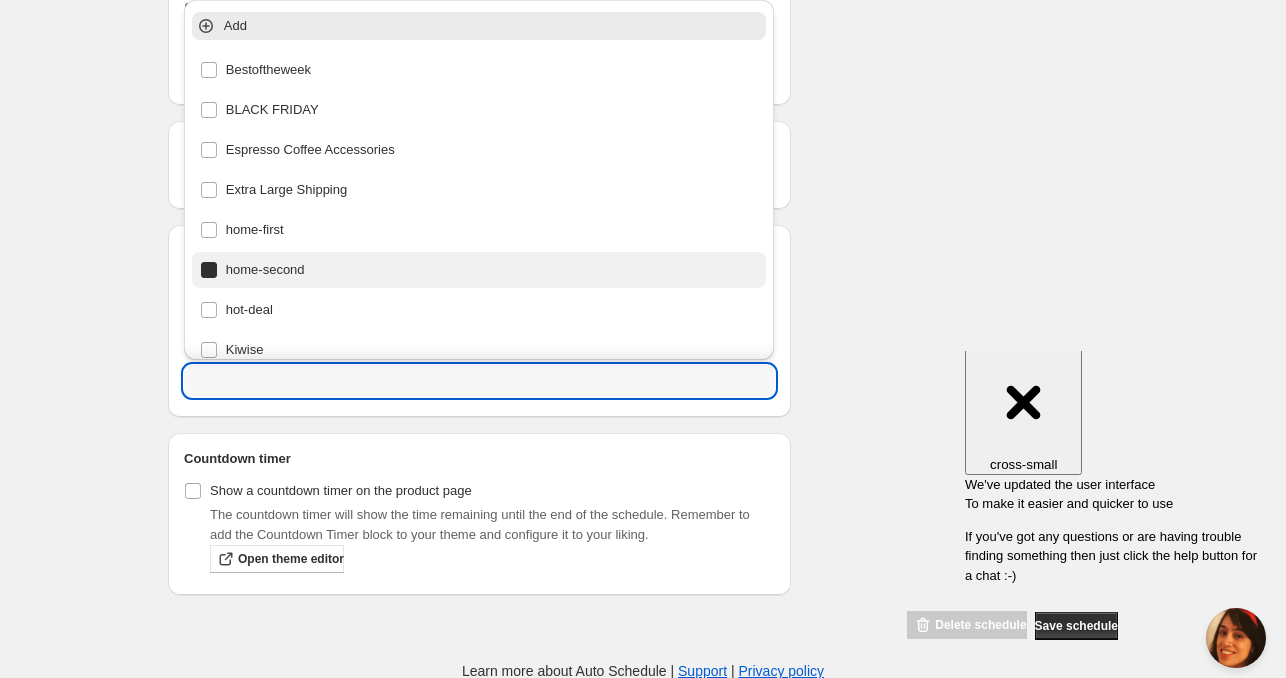 type on "home-second" 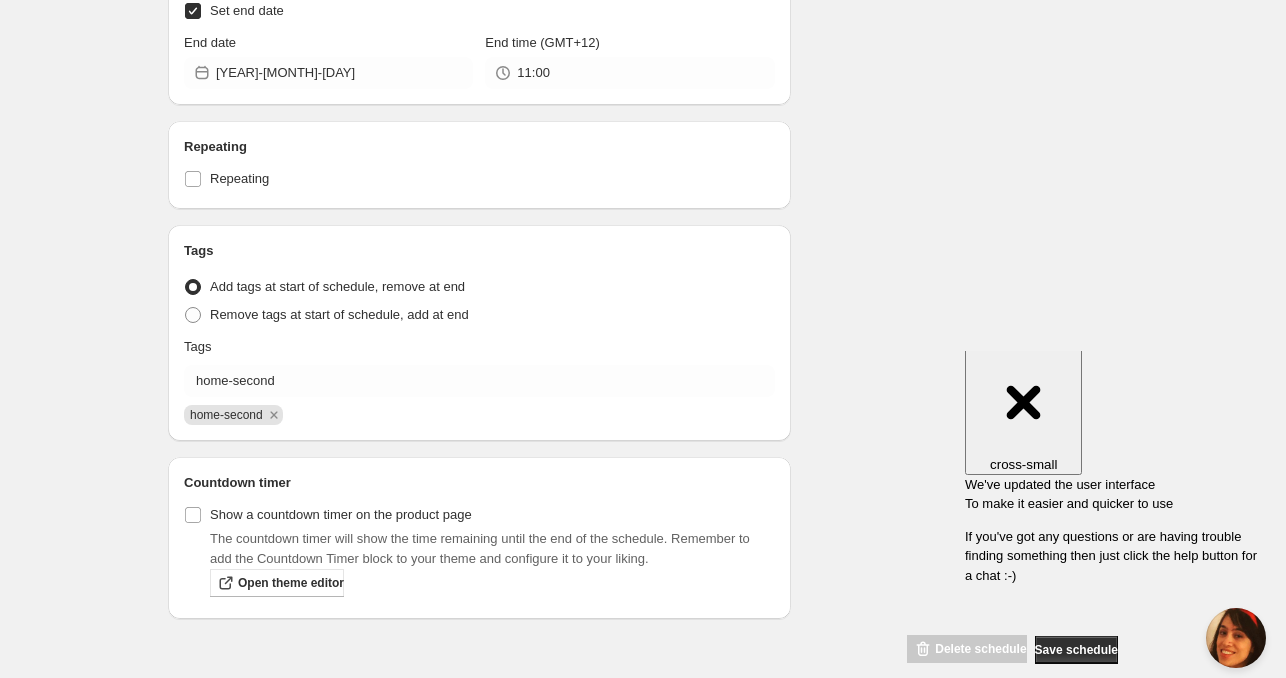 click on "Schedule name [DAY_ABBR] [MONTH] [DAY_NUM] [YEAR] [TIME] Your customers won't see this Product selection Entity type Specific products Specific collections Specific tags Specific vendors Browse Active dates Active Date Type Start immediately Schedule will run shortly after you save the schedule Set start date Schedule will run at a date you set in the future Start date [YEAR]-[MONTH]-[DAY] Start time (GMT+12) [TIME] Set end date End date [YEAR]-[MONTH]-[DAY] End time (GMT+12) [TIME] Repeating Repeating Ok Cancel Every 1 Date range Days Weeks Months Years Days Ends Never On specific date After a number of occurances Tags Tag type Add tags at start of schedule, remove at end Remove tags at start of schedule, add at end Tags home-second home-second Countdown timer Show a countdown timer on the product page The countdown timer will show the time remaining until the end of the schedule. Remember to add the Countdown Timer block to your theme and configure it to your liking. Open theme editor Summary [DAY_ABBR] [MONTH] [DAY_NUM] [YEAR] [TIME] Type Add/remove tags from products" at bounding box center (635, 33) 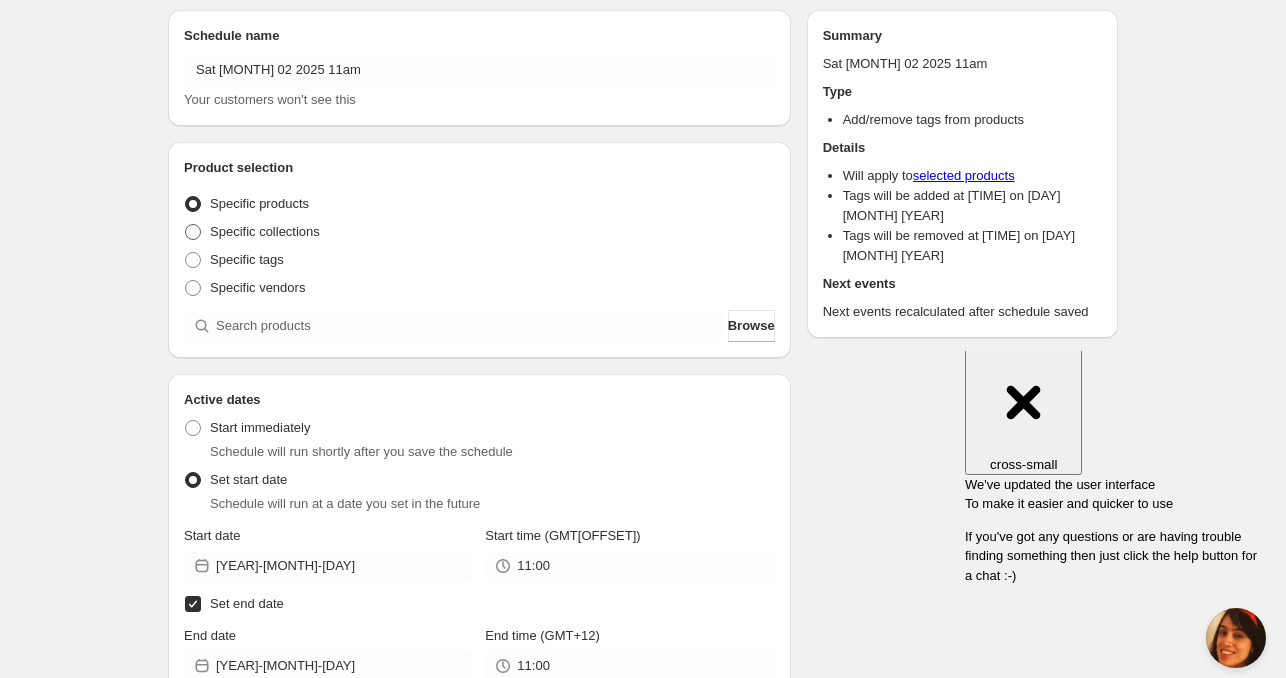 scroll, scrollTop: 59, scrollLeft: 0, axis: vertical 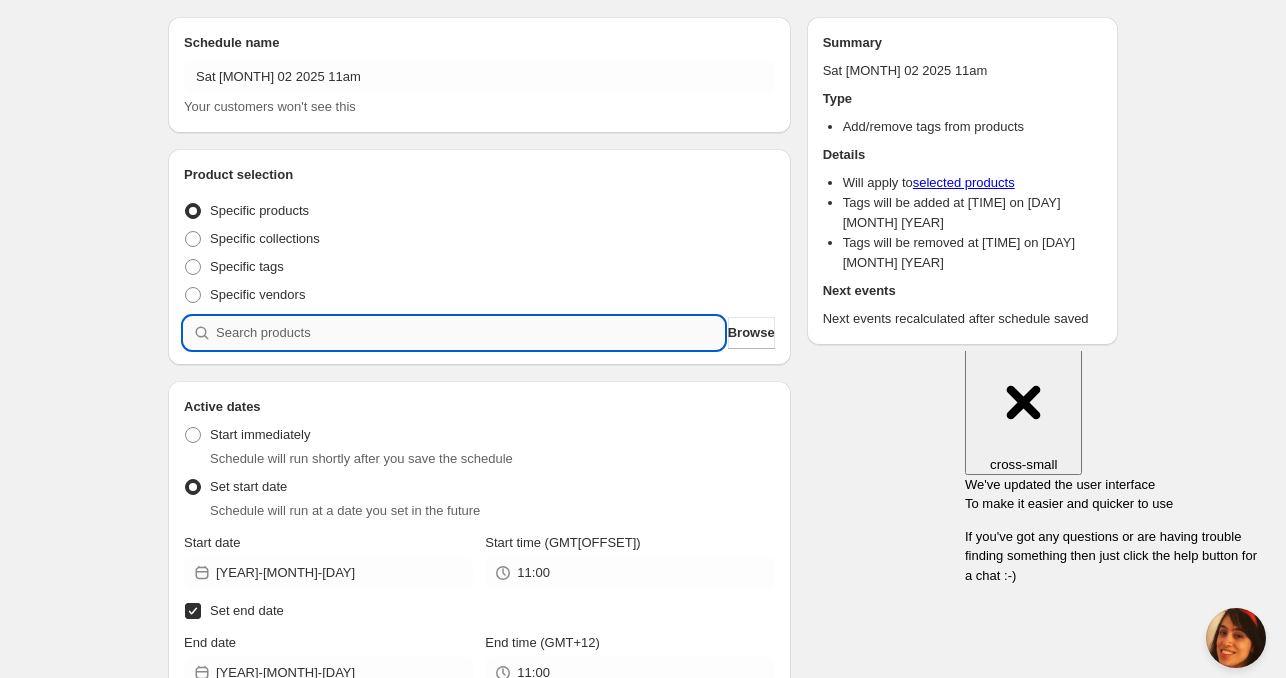 click at bounding box center (470, 333) 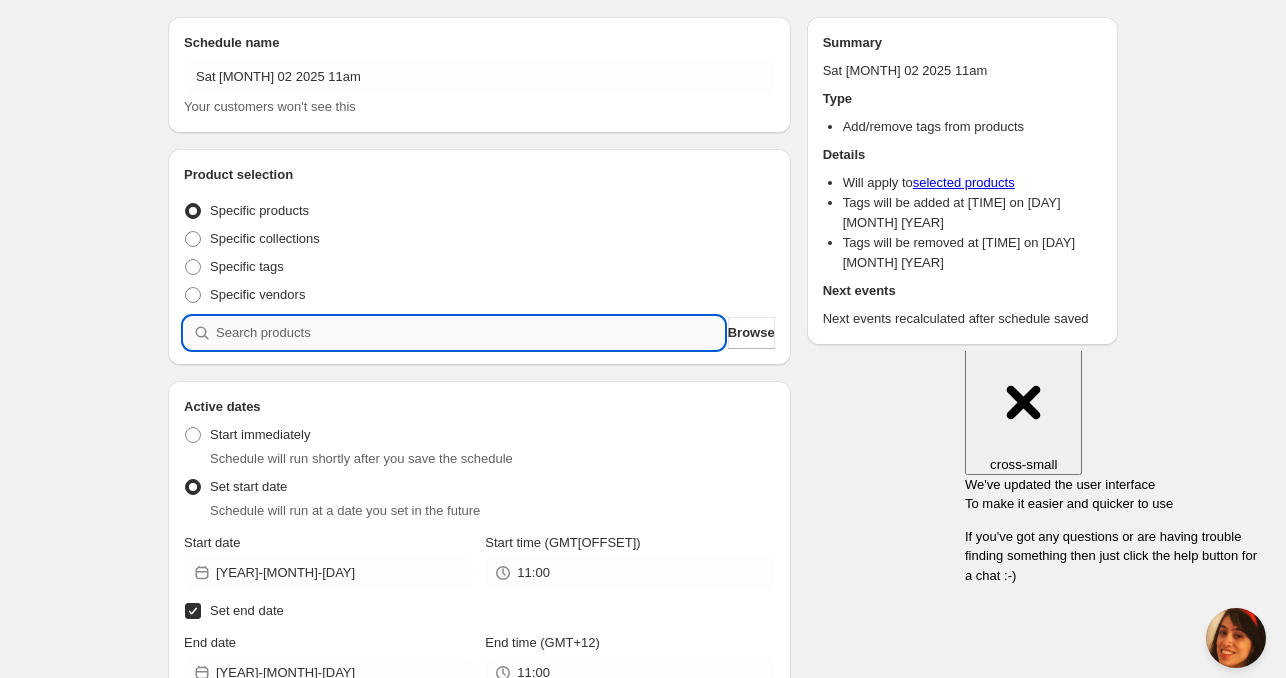 paste 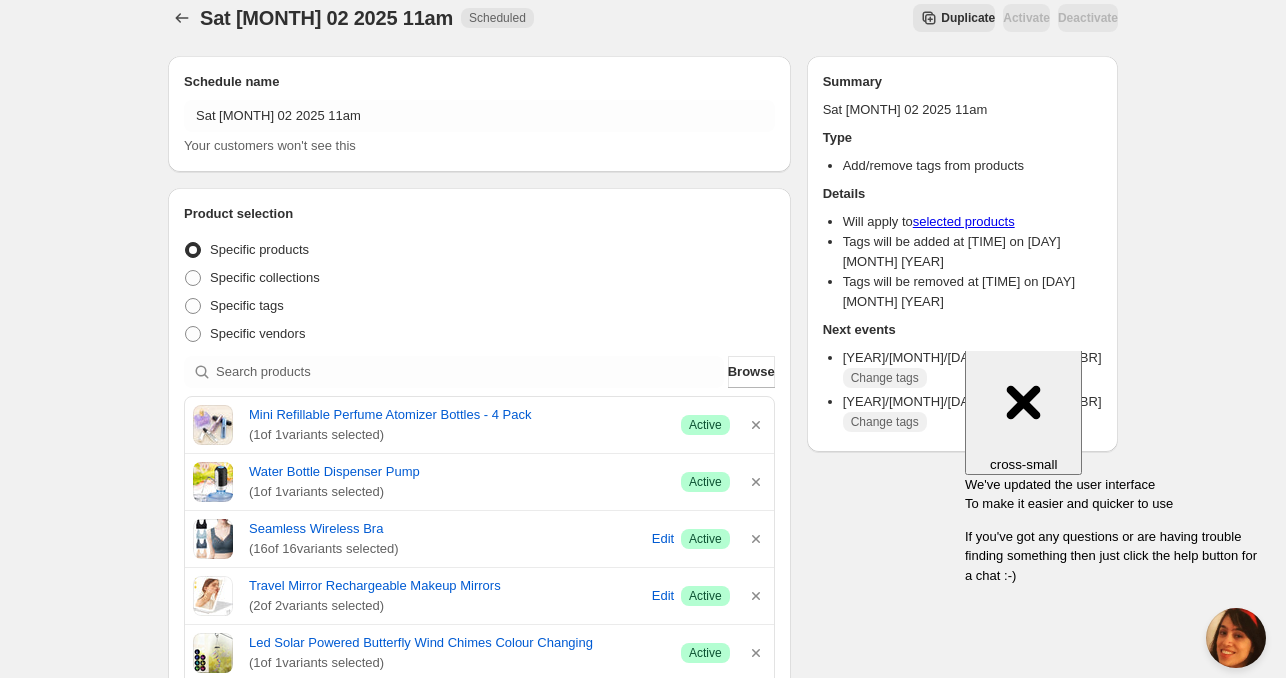 scroll, scrollTop: 59, scrollLeft: 0, axis: vertical 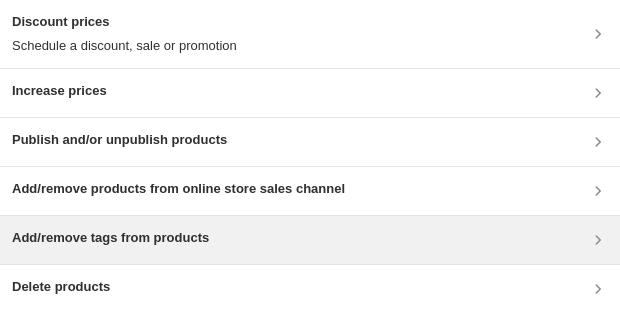 click on "Add/remove tags from products" at bounding box center [110, 238] 